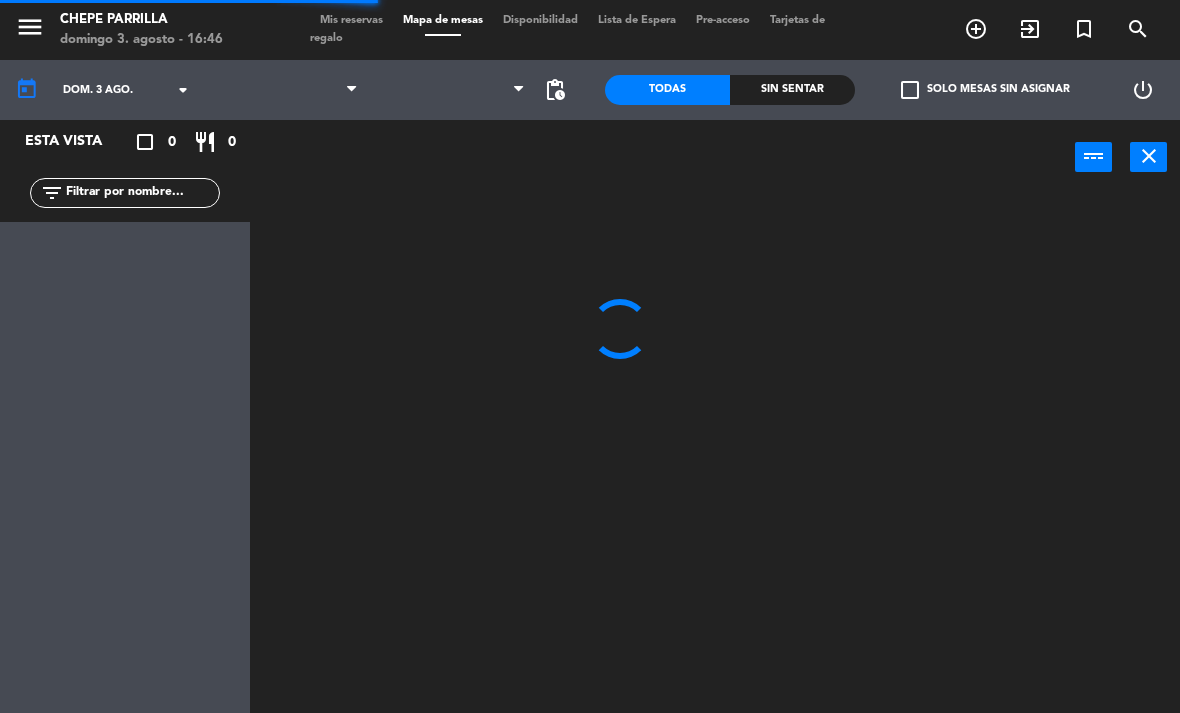 scroll, scrollTop: 0, scrollLeft: 0, axis: both 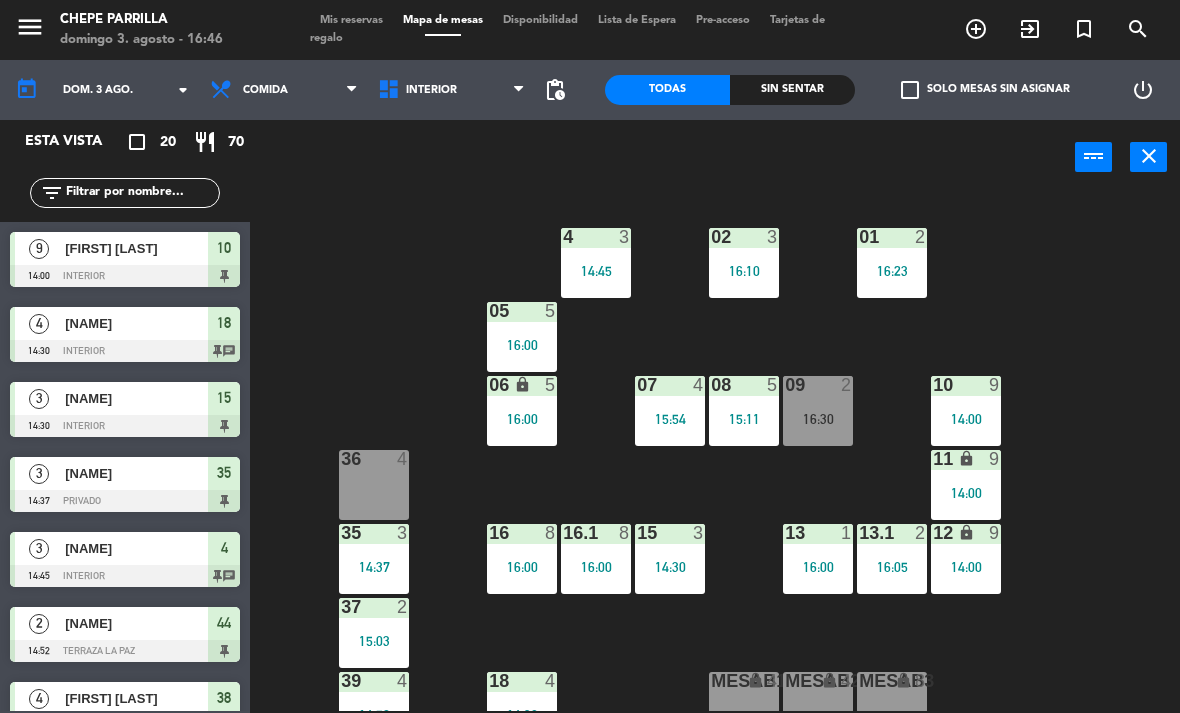 click on "[FIRST] [LAST]" at bounding box center (818, 411) 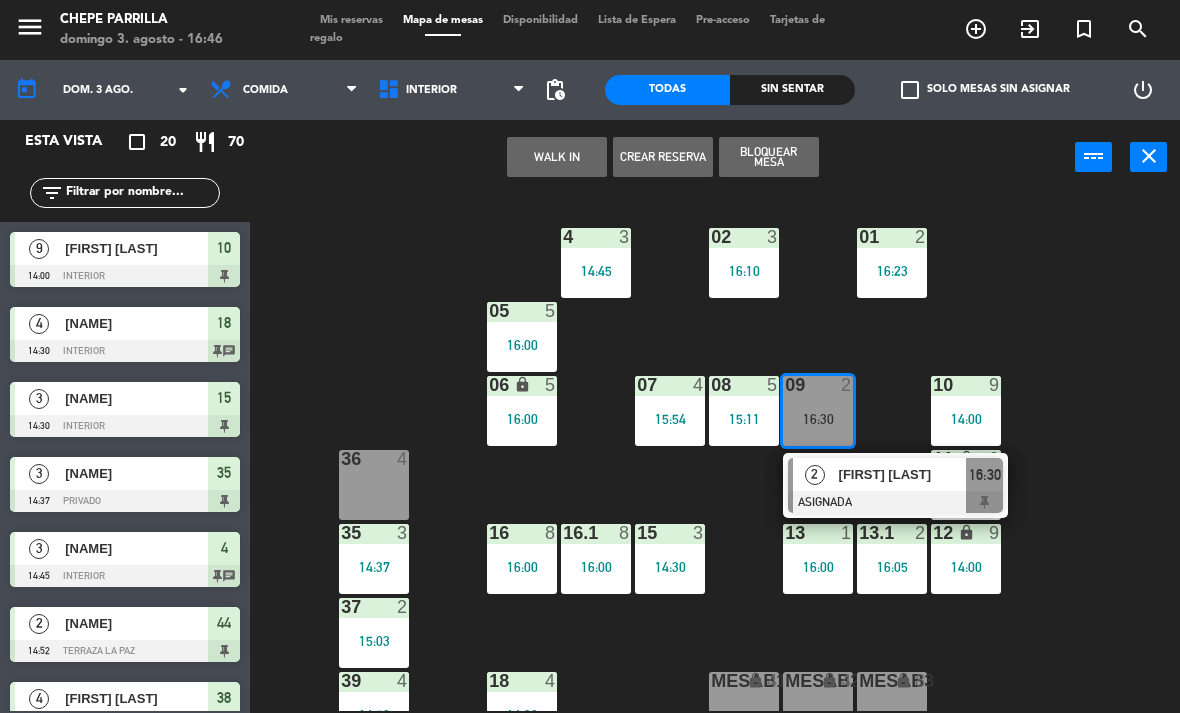 click at bounding box center (895, 502) 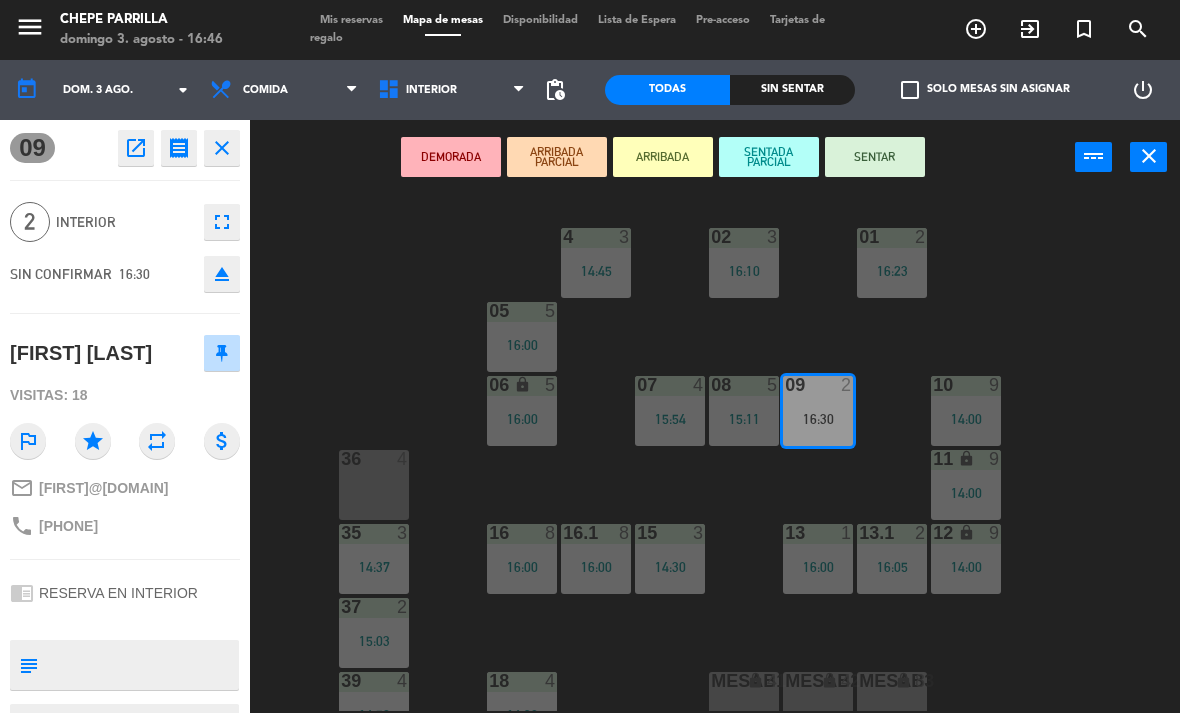 click on "SENTAR" at bounding box center (875, 157) 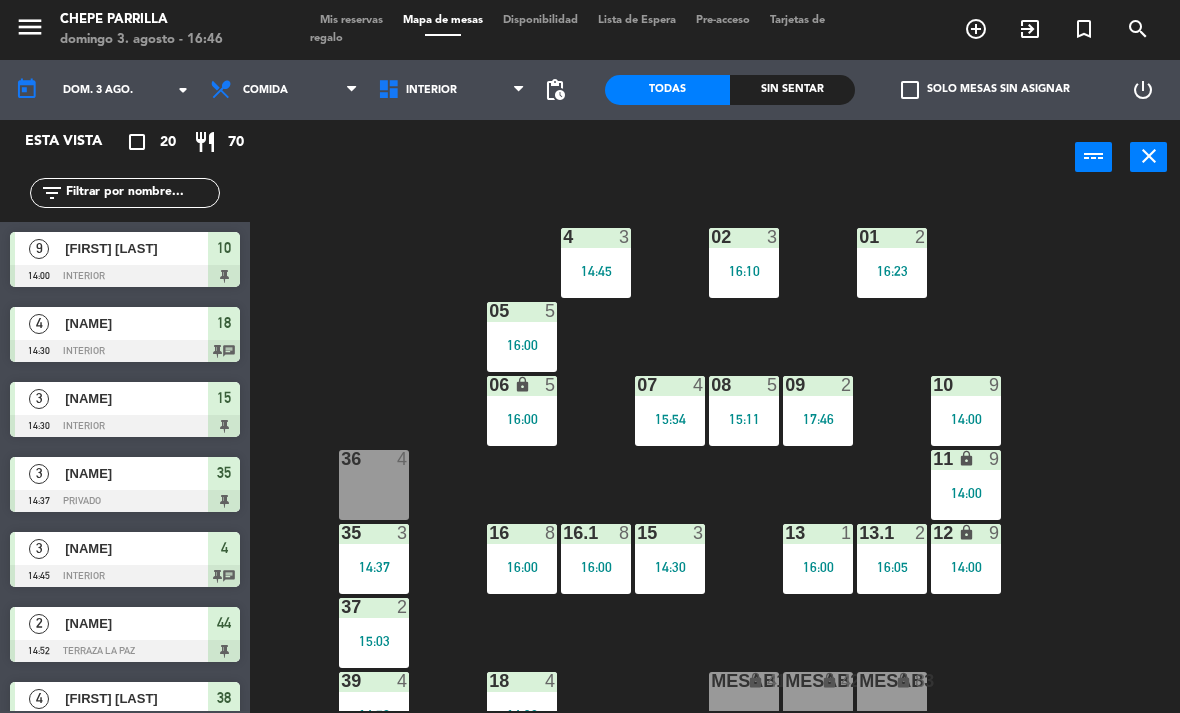 scroll, scrollTop: 384, scrollLeft: 0, axis: vertical 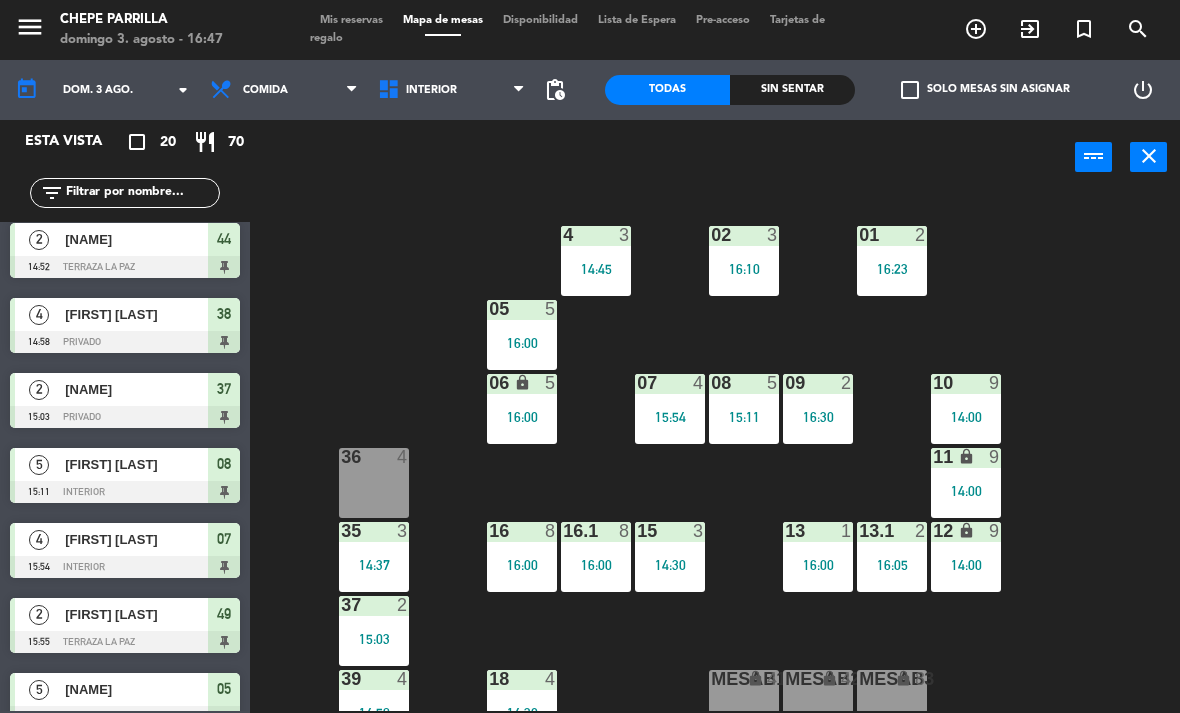 click 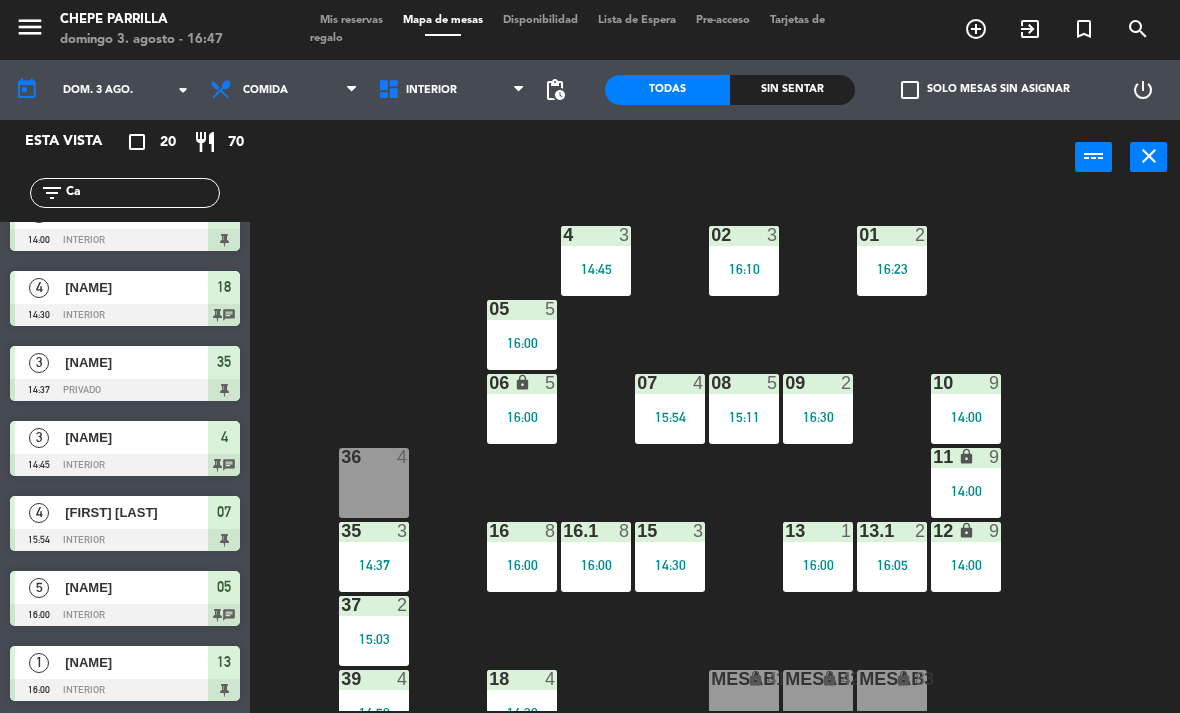 scroll, scrollTop: 0, scrollLeft: 0, axis: both 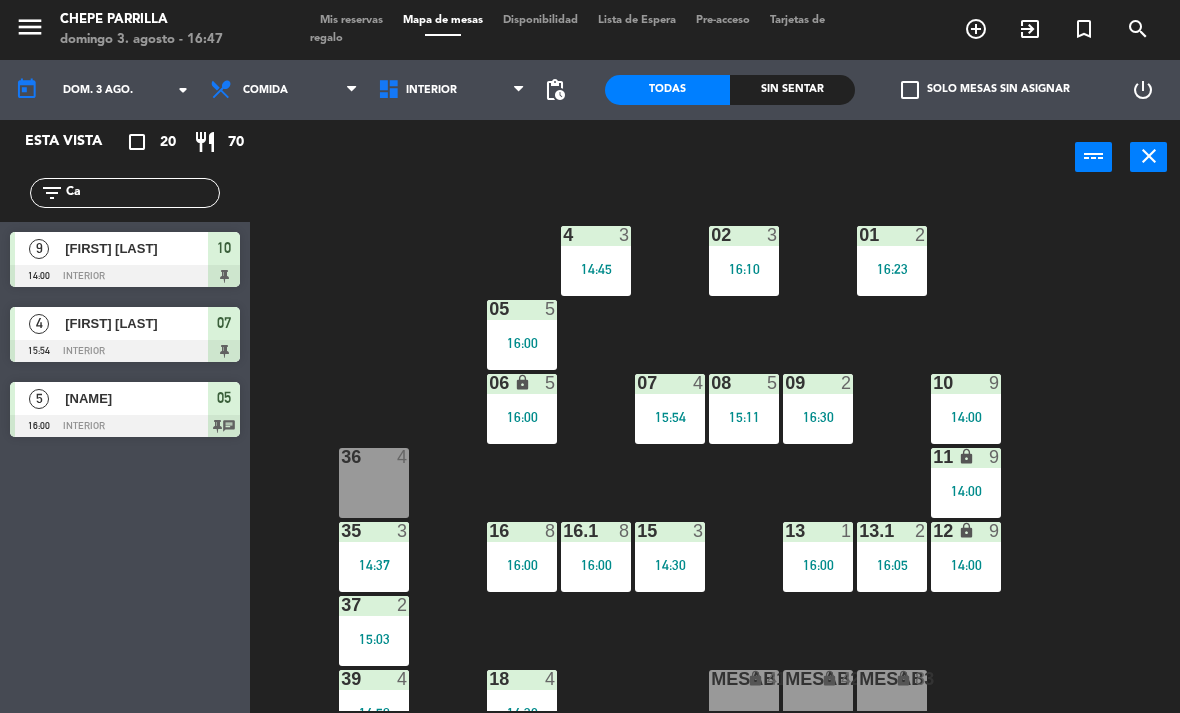 type on "C" 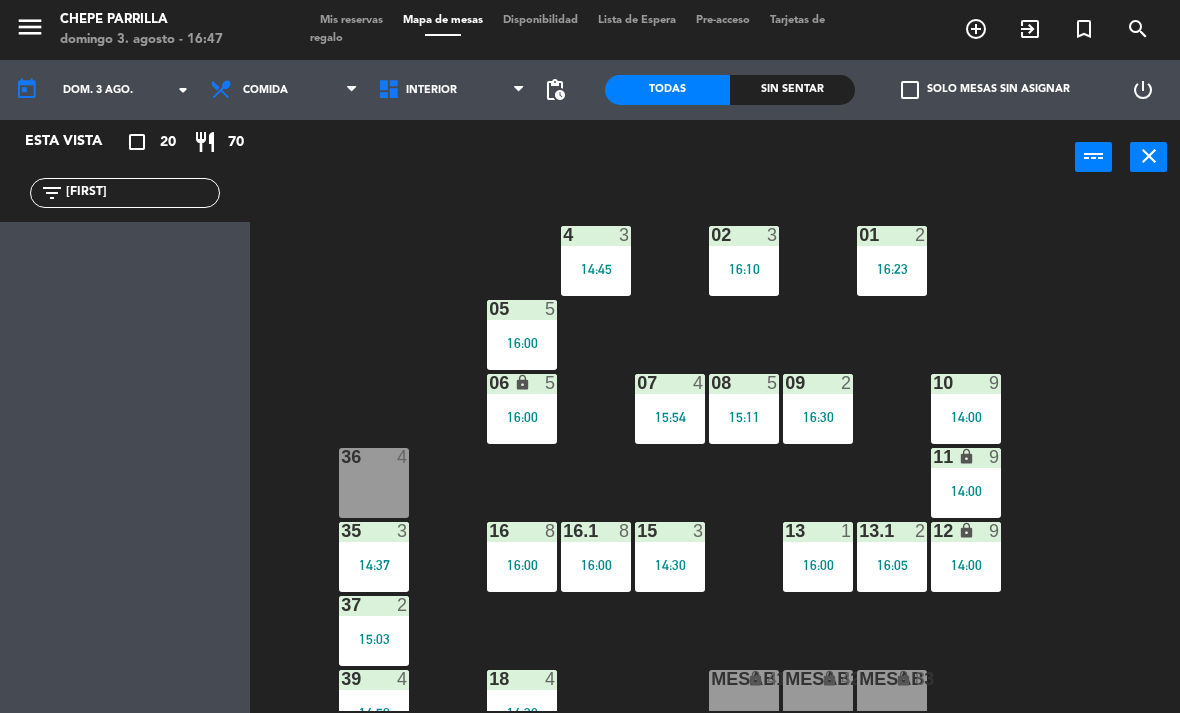 type on "[NAME]" 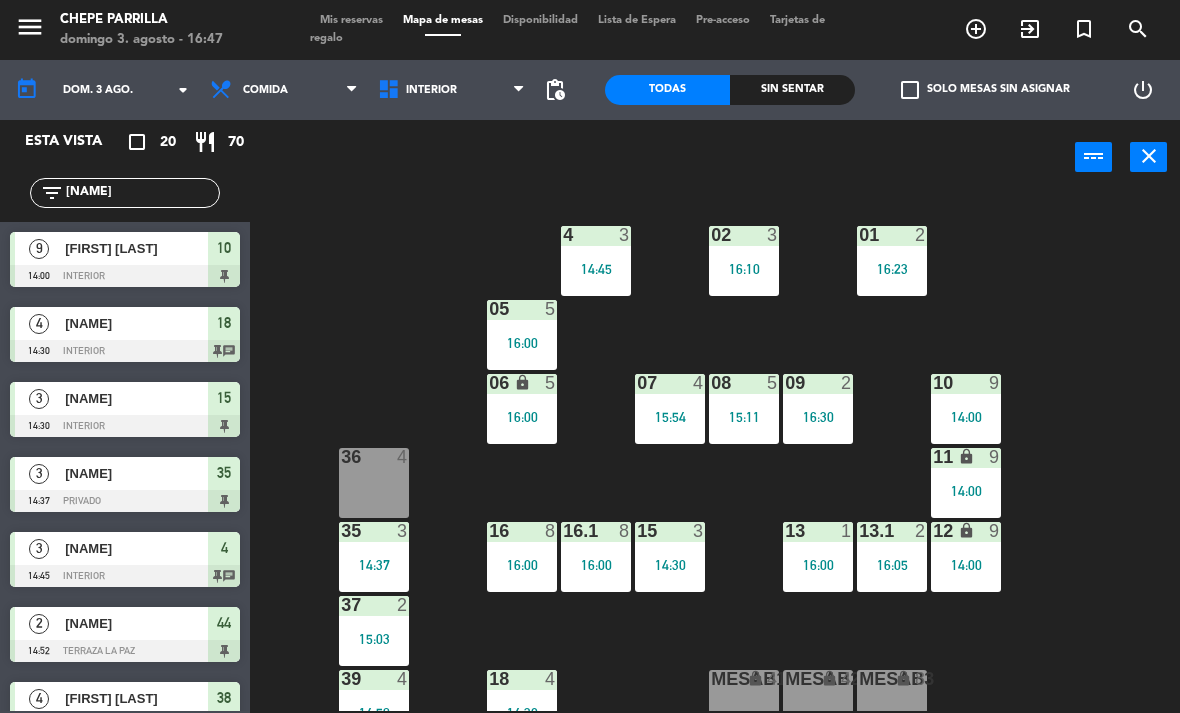 type 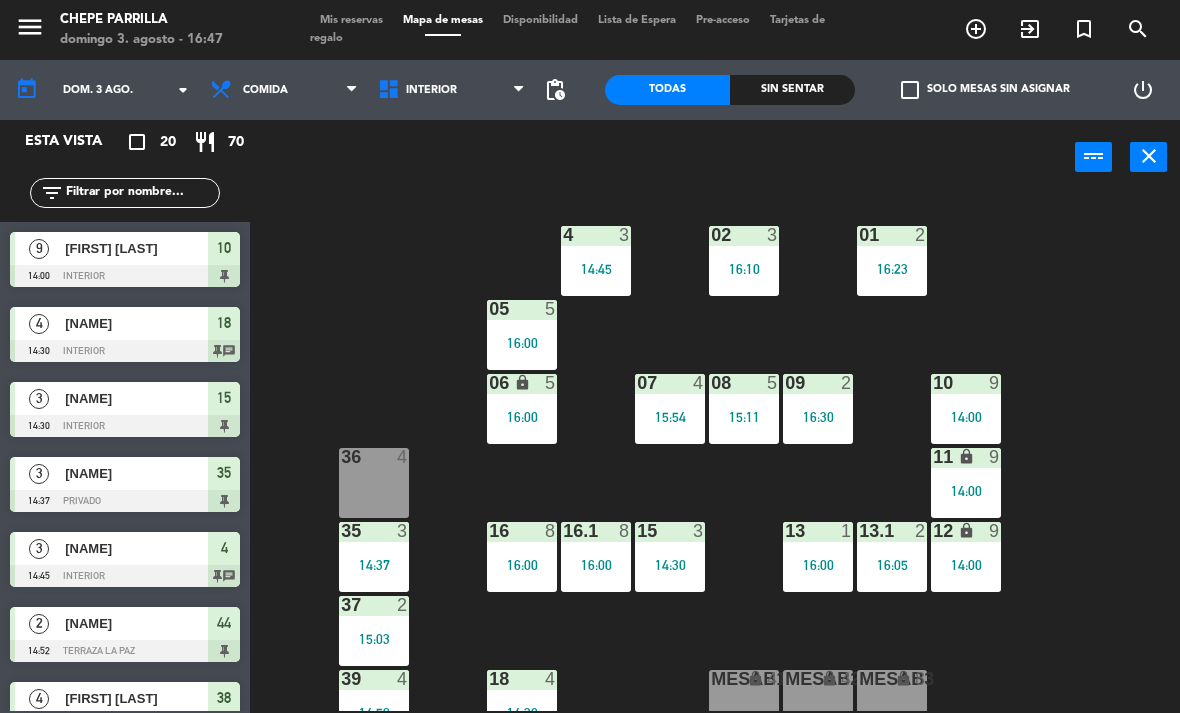 click on "02  3   16:10  4  3   14:45  01  2   16:23  05  5   16:00  06 lock  5   16:00  07  4   15:54  09  2   16:30  10  9   14:00  08  5   15:11  11 lock  9   14:00  36  4  16  8   16:00  15  3   14:30  13  1   16:00  12 lock  9   14:00  16.1  8   16:00  13.1  2   16:05  35  3   14:37  37  2   15:03  18  4   14:30  MesaB1 lock  4  MESAB2 lock  4  MESAB3 lock  8  39  4   14:58  18.2 lock  4   14:30  17  3   16:30  MESA B4  4  MESA B5  4  MESA B6  4  38  4   14:58" 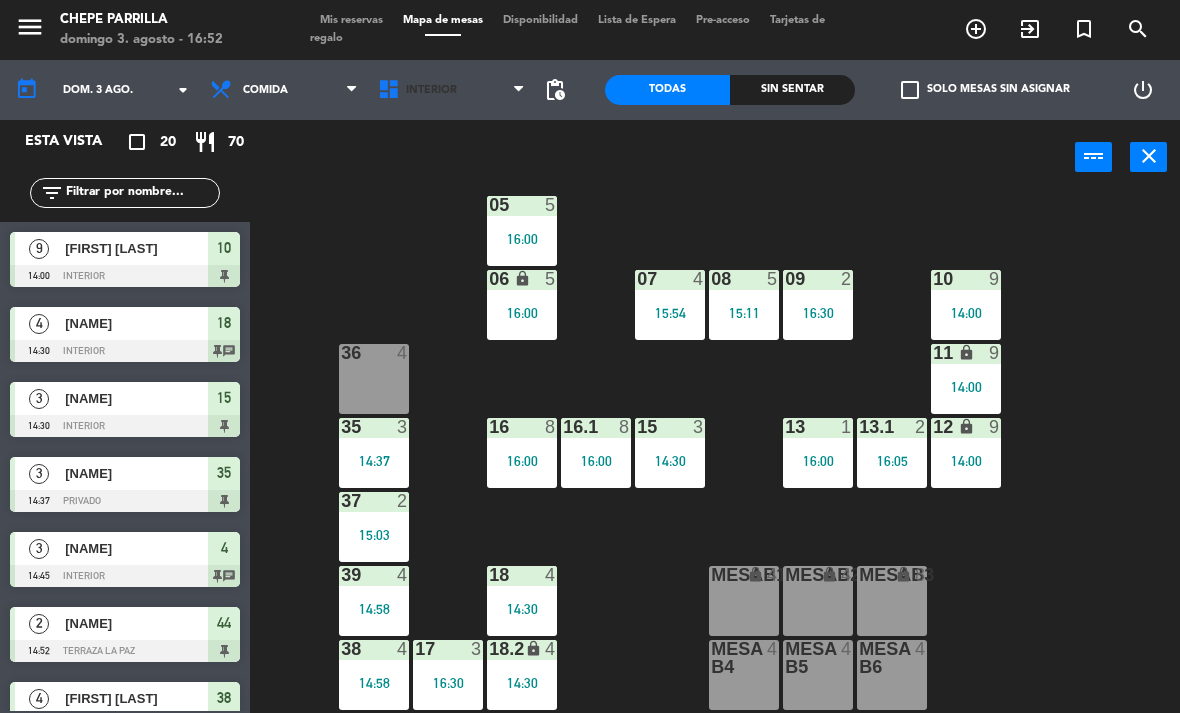 click on "Interior" at bounding box center [452, 90] 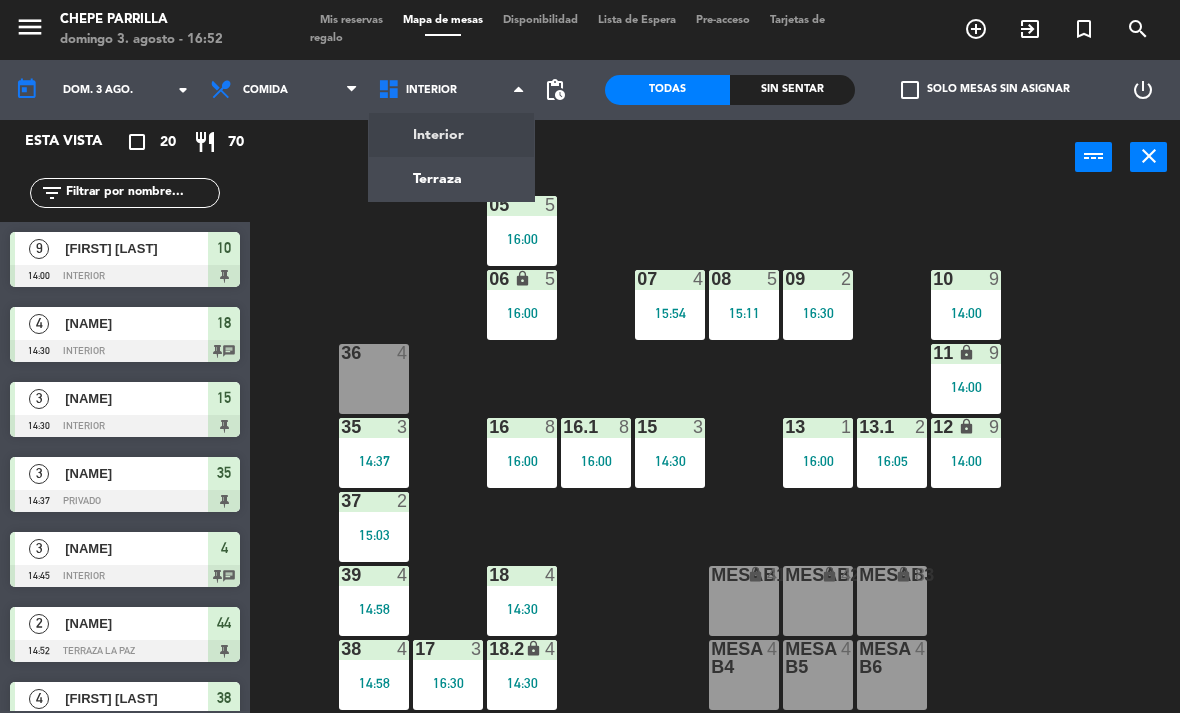 scroll, scrollTop: 107, scrollLeft: 0, axis: vertical 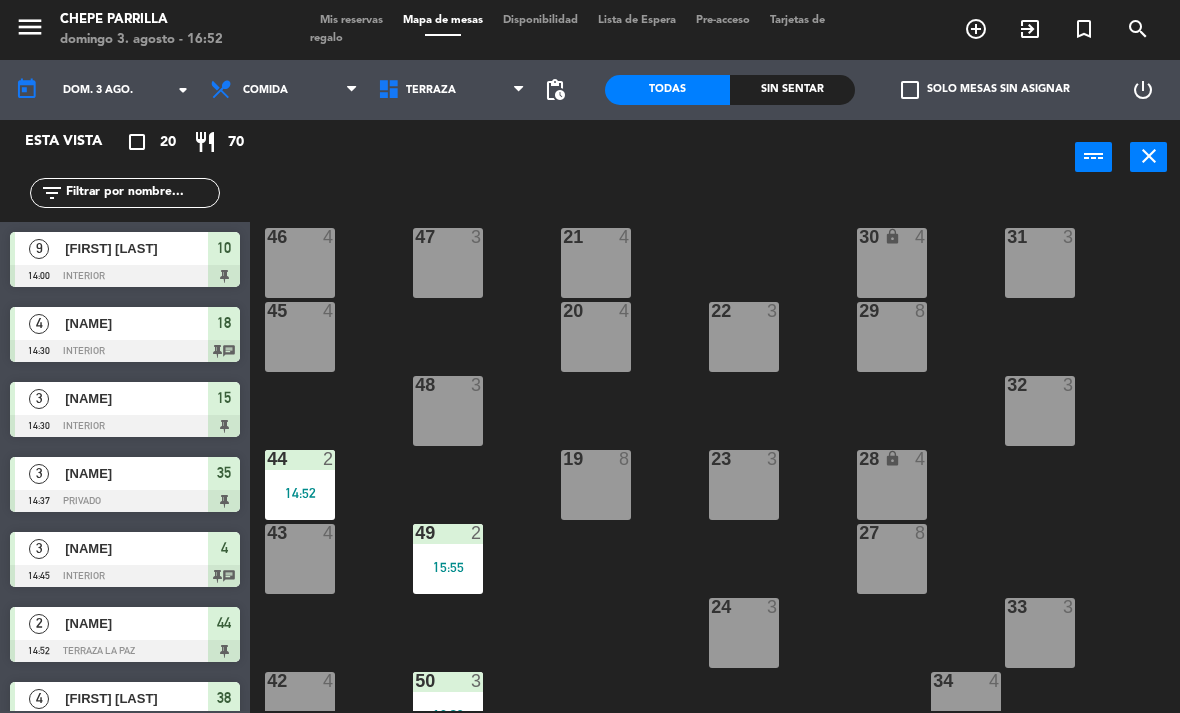 click on "22  3" at bounding box center (744, 337) 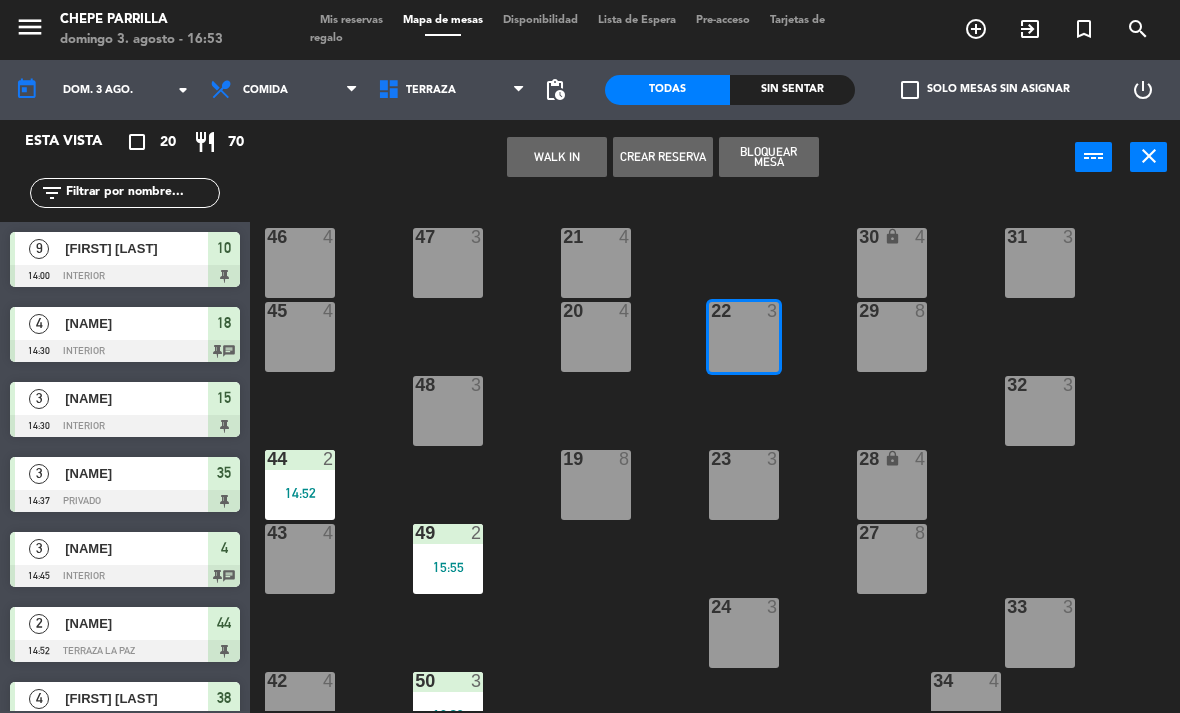 click on "21  4  30 lock  4  46  4  47  3  31  3  20  4  22  3  29  8  45  4  32  3  48  3  19  8  23  3  28 lock  4  44  2   14:52  27  8  43  4  49  2   15:55  24  3  33  3  50  3   16:23  42  4  34  4  25  4  26  3  41  4  51  3  40  4  52  3" 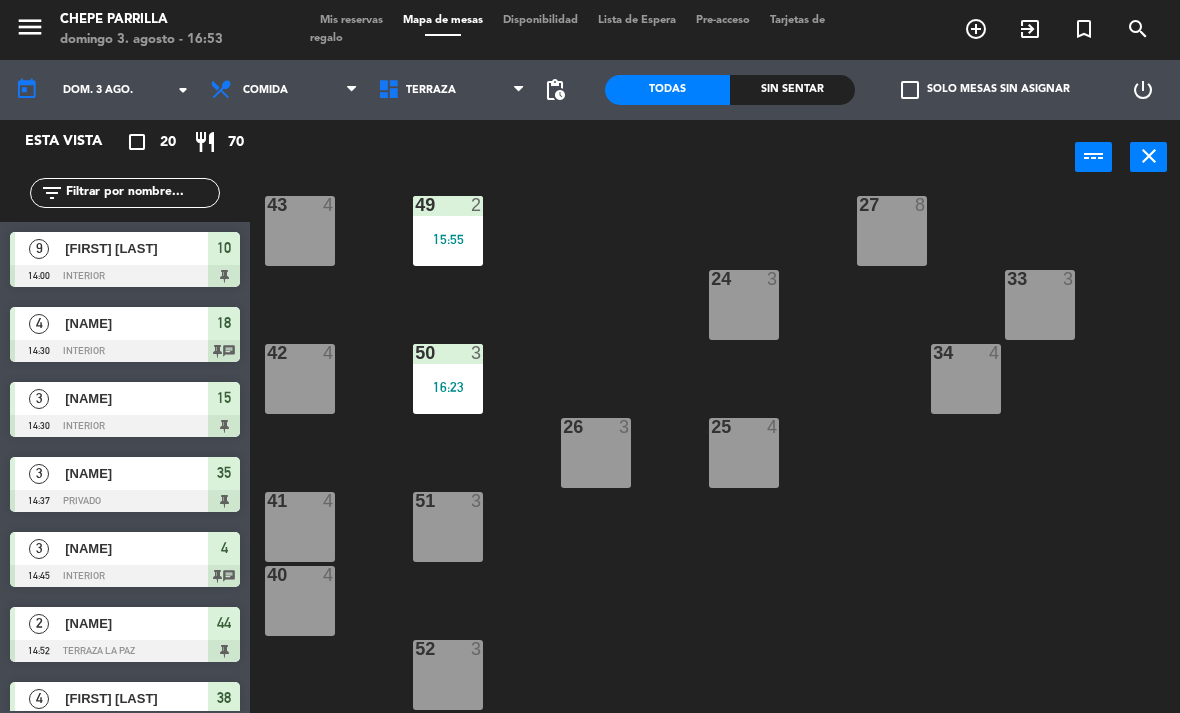 scroll, scrollTop: 328, scrollLeft: 0, axis: vertical 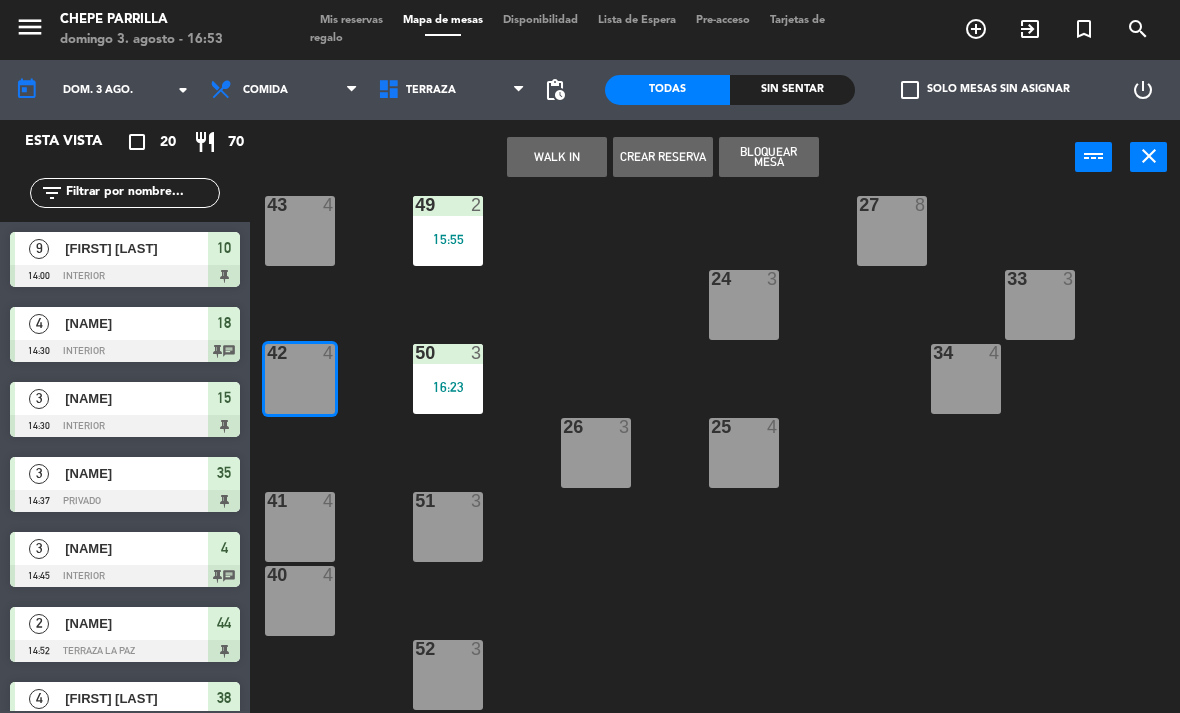 click on "WALK IN" at bounding box center (557, 157) 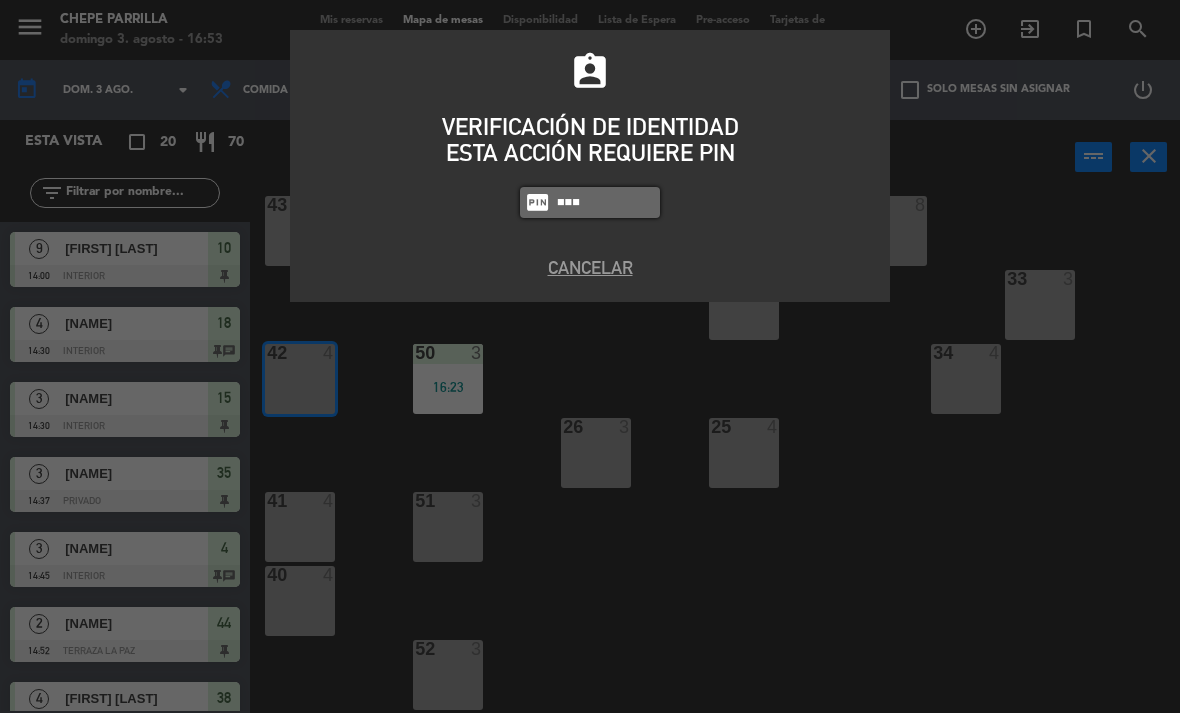 type on "9567" 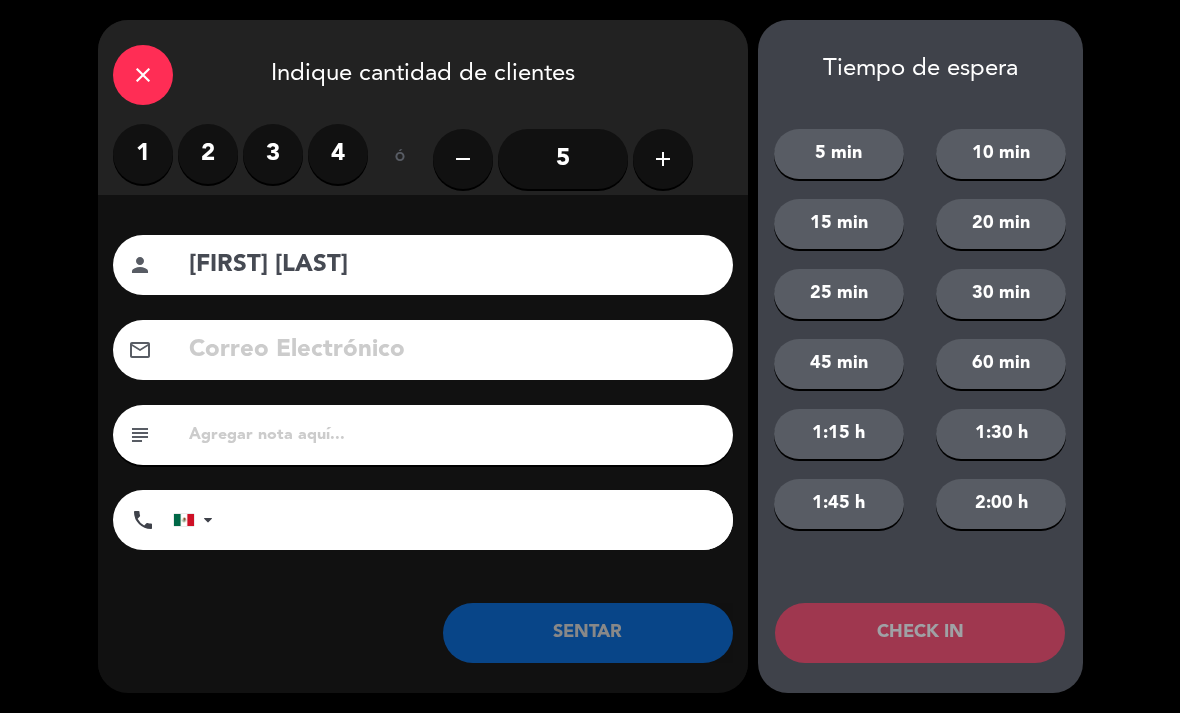type on "[FIRST] [LAST]" 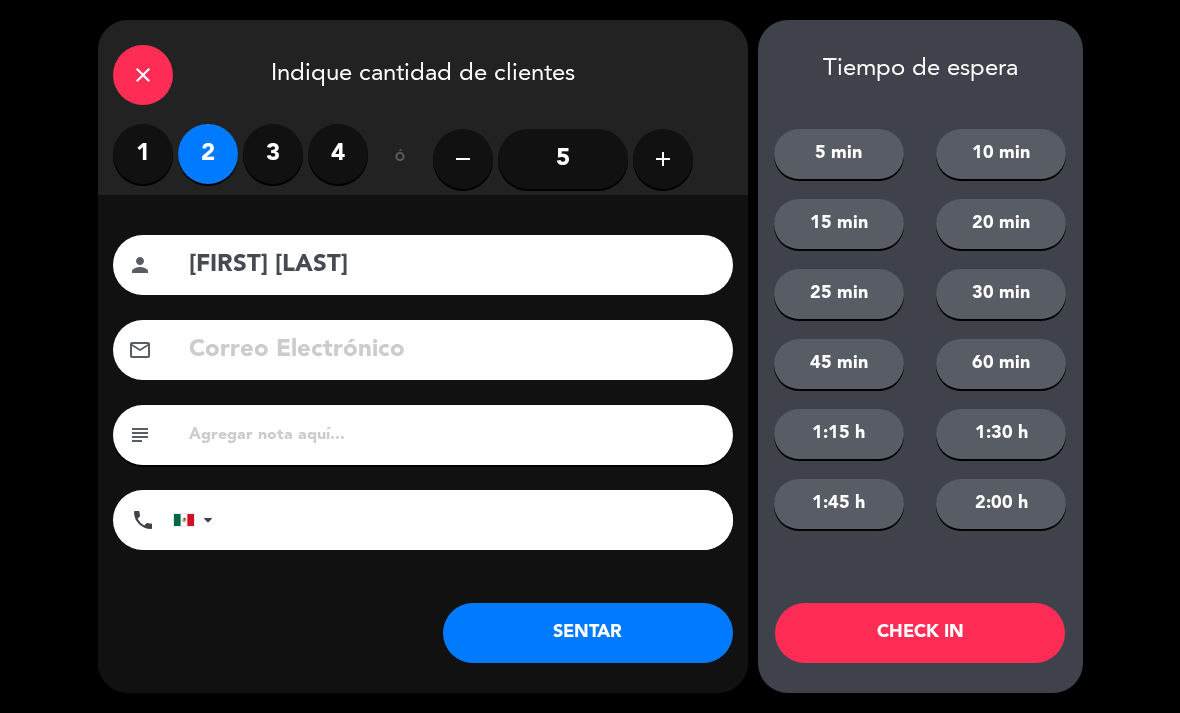 click on "SENTAR" 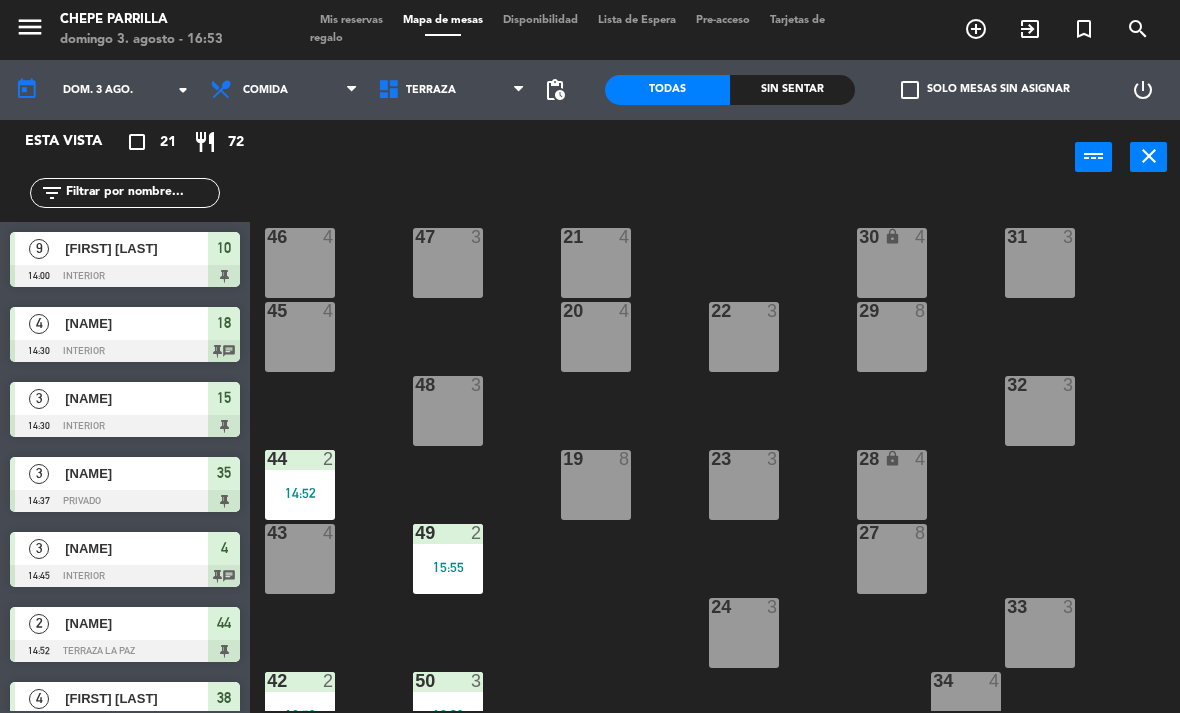 click on "Terraza" at bounding box center (431, 90) 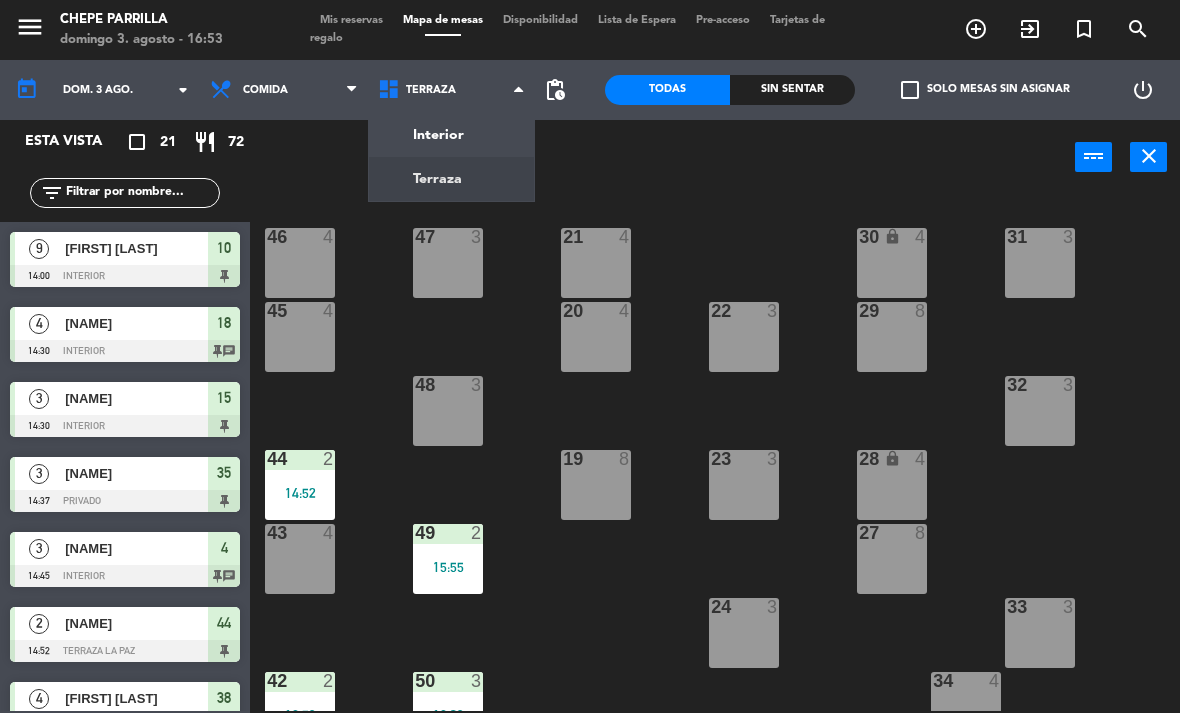 click on "menu  Chepe Parrilla   domingo 3. agosto - 16:53   Mis reservas   Mapa de mesas   Disponibilidad   Lista de Espera   Pre-acceso   Tarjetas de regalo  add_circle_outline exit_to_app turned_in_not search today    dom. 3 ago. arrow_drop_down  Comida  Cena  Comida  Comida  Cena  Interior   Terraza   Terraza   Interior   Terraza  pending_actions  Todas  Sin sentar  check_box_outline_blank   Solo mesas sin asignar   power_settings_new   Esta vista   crop_square  21  restaurant  72 filter_list  9   [FIRST] [LAST]   14:00   Interior  10  4   [FIRST] [LAST]   14:30   Interior  18 chat  3   [FIRST] [LAST]   14:30   Interior  15  3   [FIRST] [LAST]   14:37   Privado  35  3   [FIRST] [LAST]   14:45   Interior  4 chat  2   [FIRST] [LAST]   14:52   Terraza La Paz  44  4   [FIRST] [LAST]   14:58   Privado  38  2   [FIRST] [LAST]   15:03   Privado  37  5   [FIRST] [LAST]   15:11   Interior  08  4   [FIRST] [LAST]   15:54   Interior  07  2   [FIRST] [LAST]   15:55   Terraza La Paz  49  5   [FIRST] [LAST]   16:00   Interior  05 chat 13" 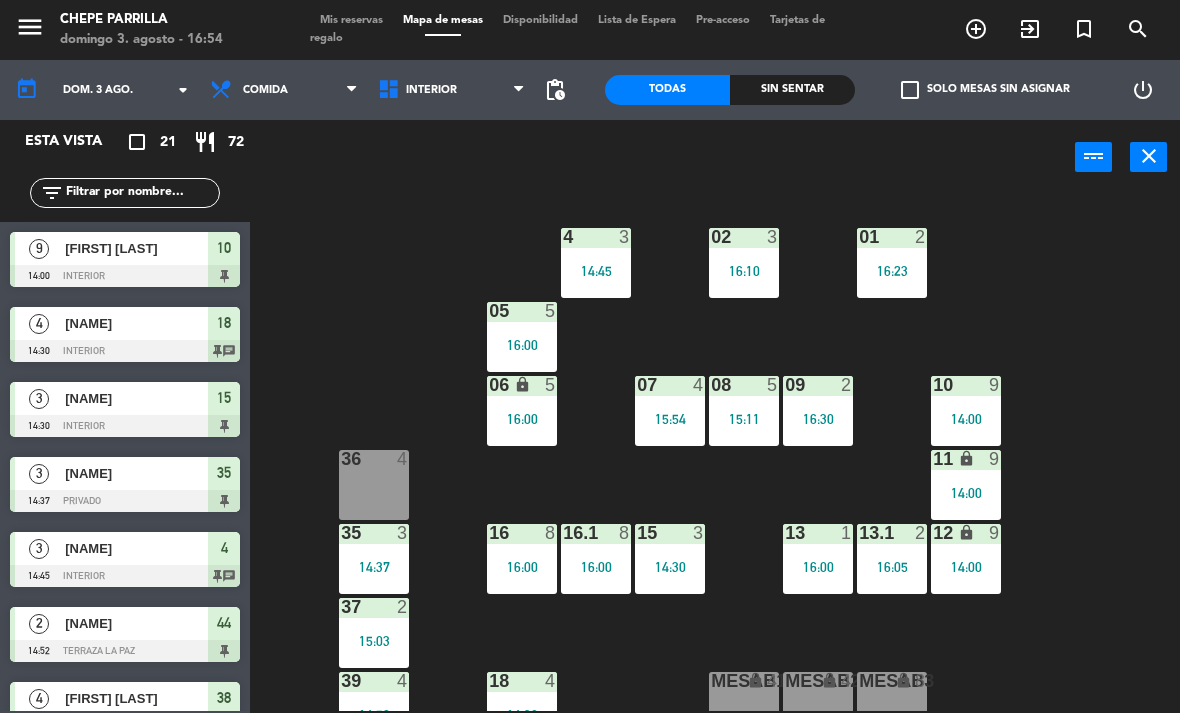 click on "Interior" at bounding box center (452, 90) 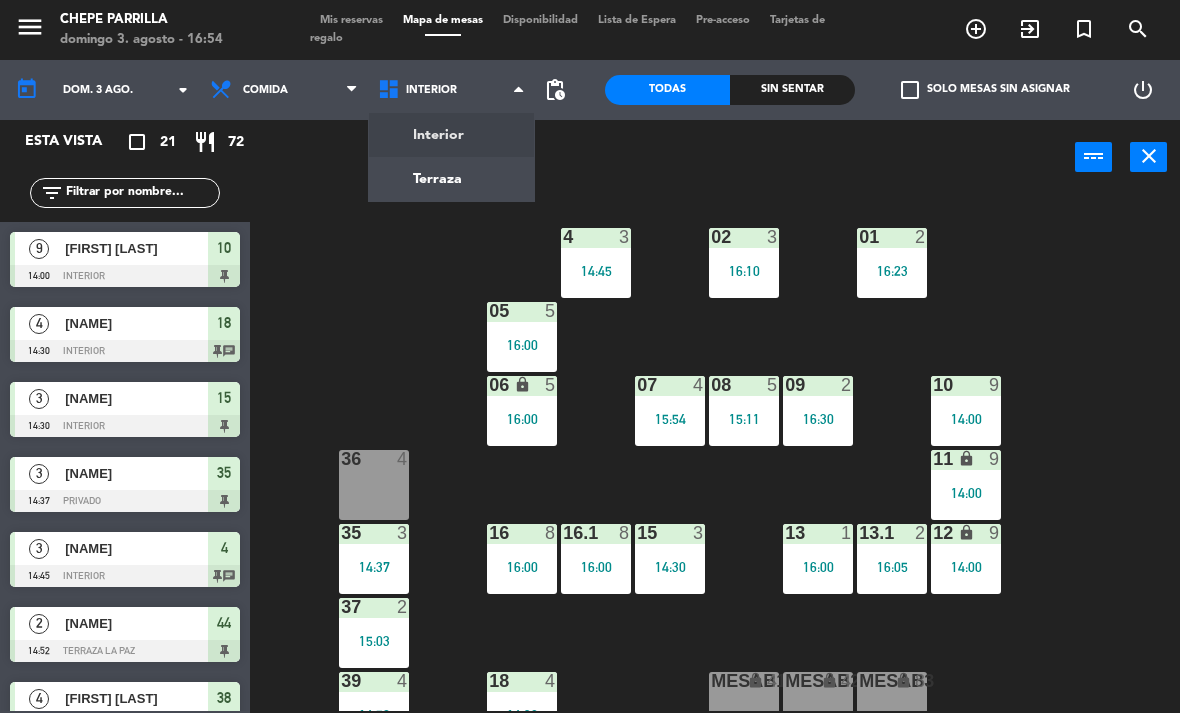 scroll, scrollTop: 0, scrollLeft: 0, axis: both 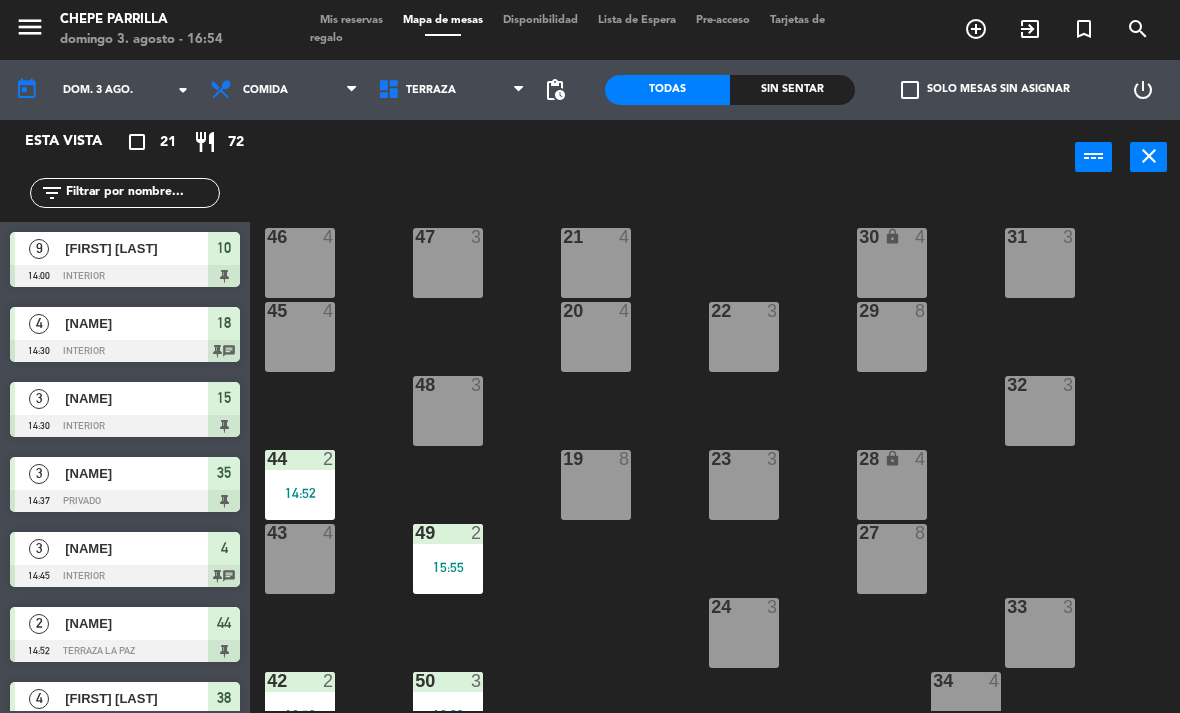 click on "Terraza" at bounding box center (431, 90) 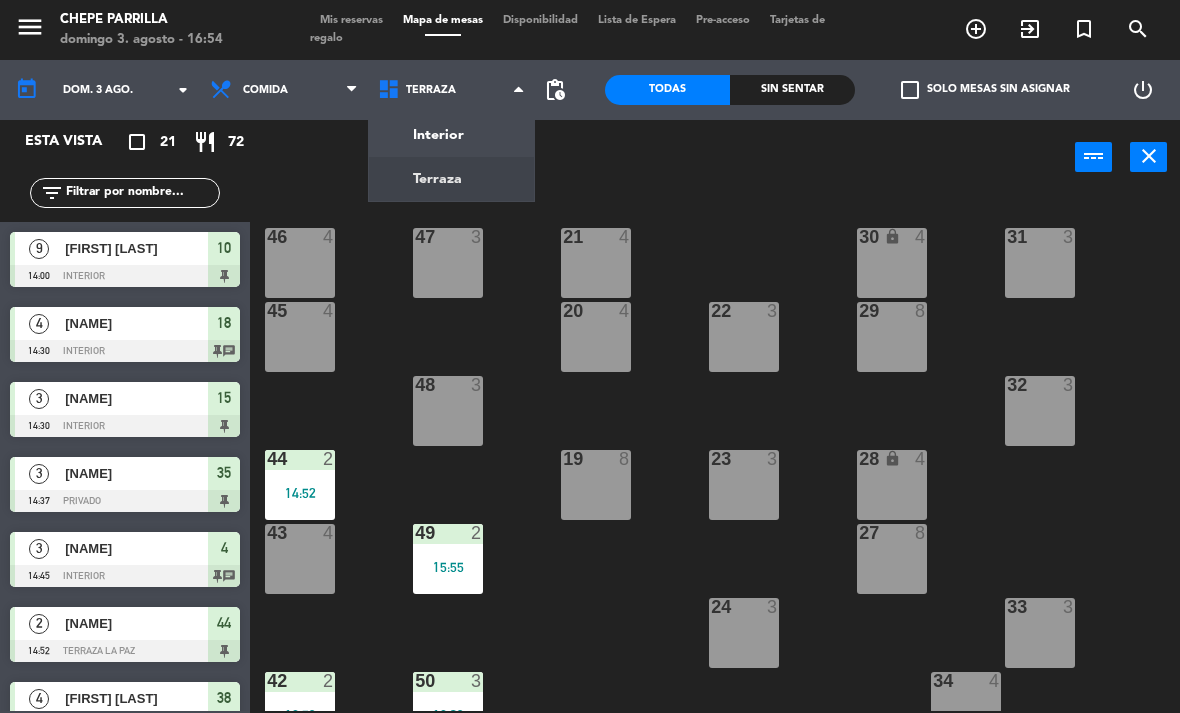 click on "menu  Chepe Parrilla   domingo 3. agosto - 16:54   Mis reservas   Mapa de mesas   Disponibilidad   Lista de Espera   Pre-acceso   Tarjetas de regalo  add_circle_outline exit_to_app turned_in_not search today    dom. 3 ago. arrow_drop_down  Comida  Cena  Comida  Comida  Cena  Interior   Terraza   Terraza   Interior   Terraza  pending_actions  Todas  Sin sentar  check_box_outline_blank   Solo mesas sin asignar   power_settings_new   Esta vista   crop_square  21  restaurant  72 filter_list  9   [NAME]   14:00   Interior  10  4   [NAME]   14:30   Interior  18 chat  3   [NAME]   14:30   Interior  15  3   [NAME]   14:37   Privado  35  3   [NAME]   14:45   Interior  4 chat  2   [NAME]   14:52   Terraza La Paz  44  4   [NAME]   14:58   Privado  38  2   [NAME]   15:03   Privado  37  5   [NAME]   15:11   Interior  08  4   [NAME]   15:54   Interior  07  2   [NAME]   15:55   Terraza La Paz  49  5   [NAME]   16:00   Interior  05 chat  13" 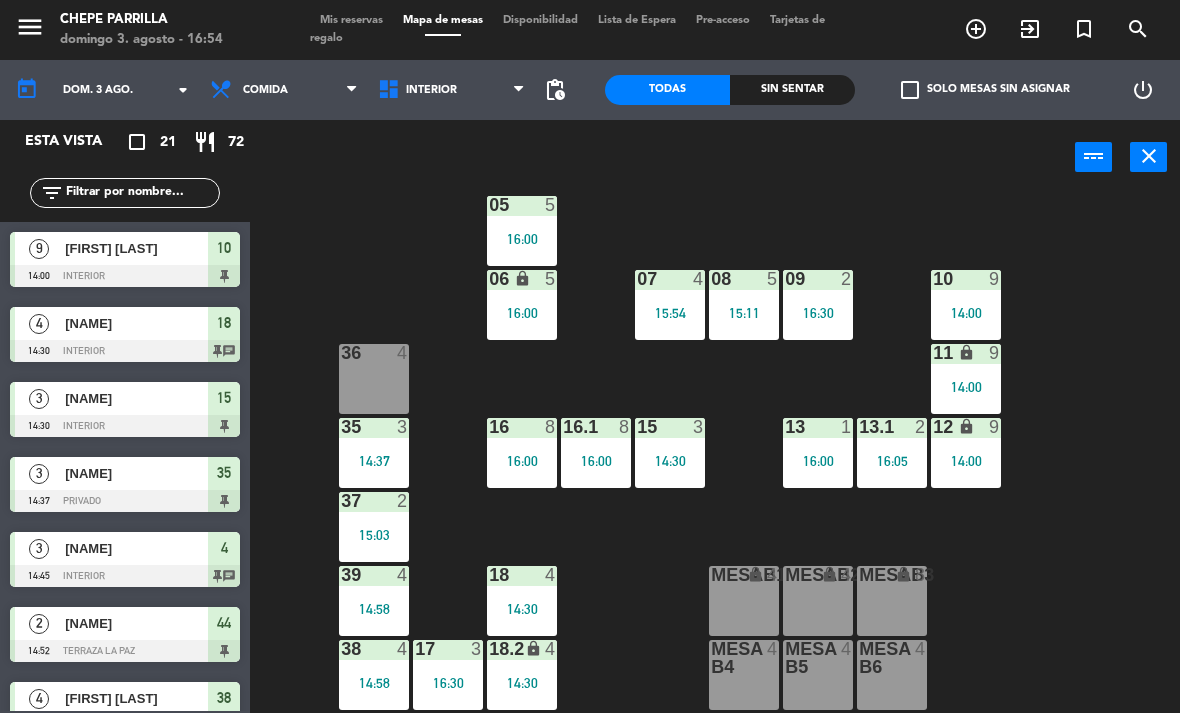 scroll, scrollTop: 106, scrollLeft: 0, axis: vertical 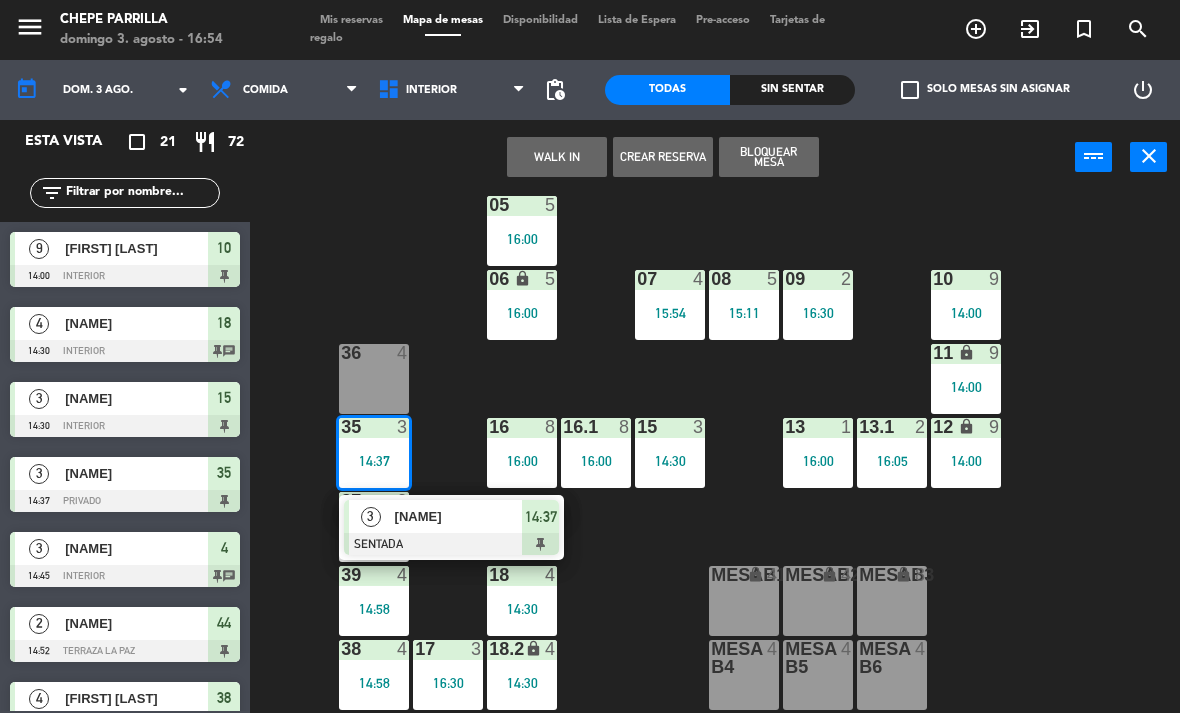 click on "[NAME]" at bounding box center [459, 516] 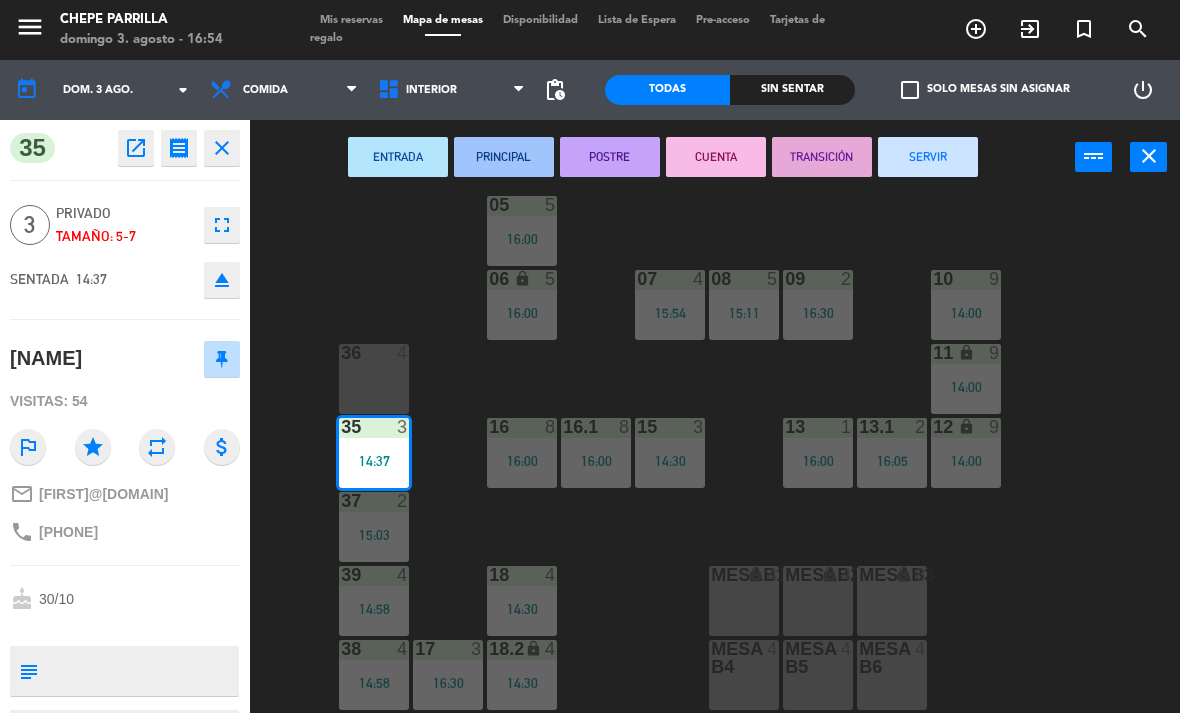 click on "SERVIR" at bounding box center (928, 157) 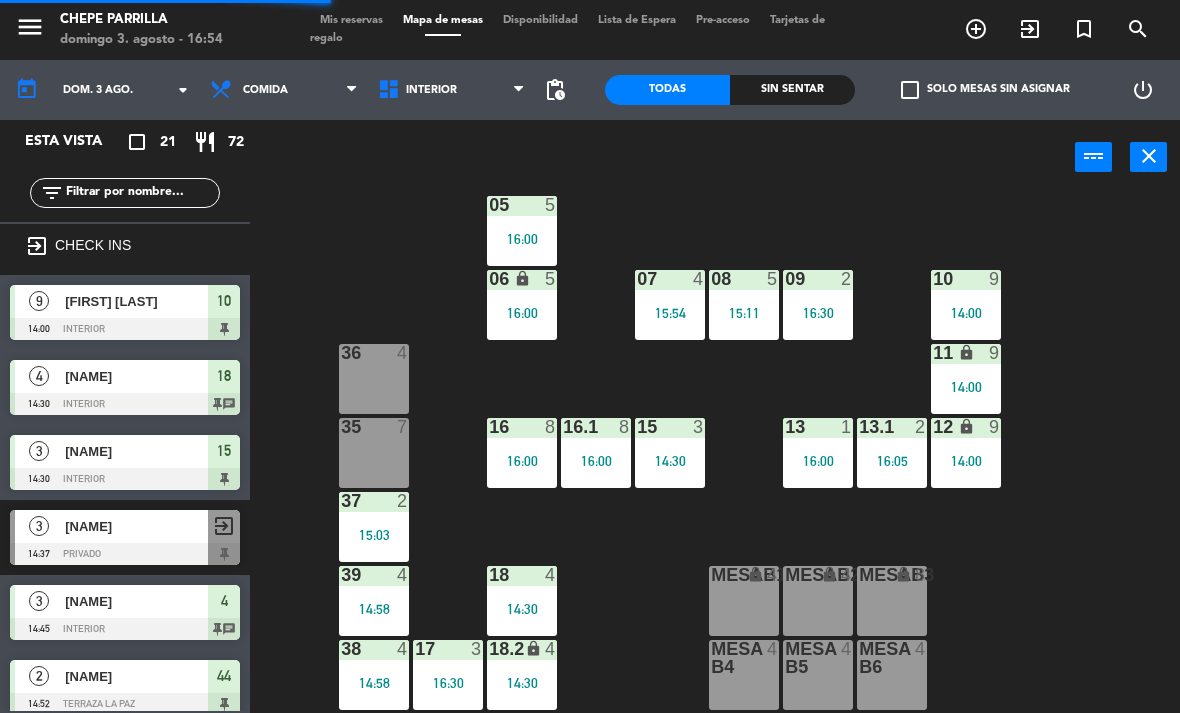 click on "36  4" at bounding box center [374, 379] 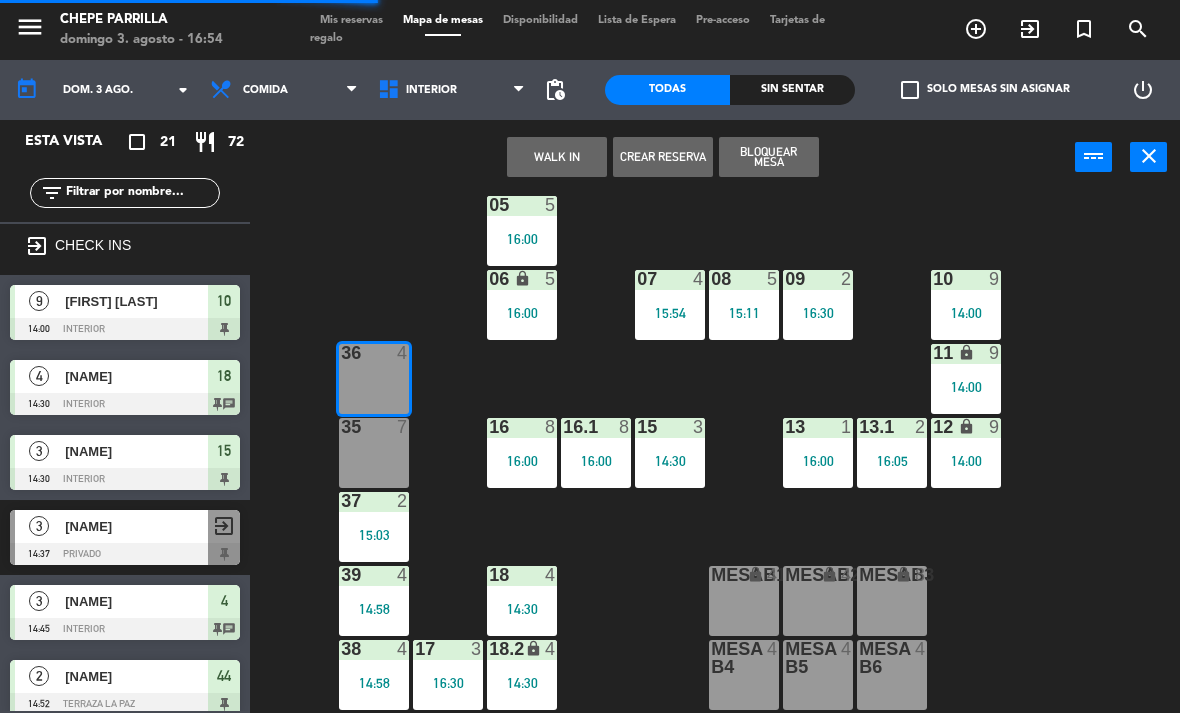 click on "[FIRST] [LAST]" at bounding box center (374, 453) 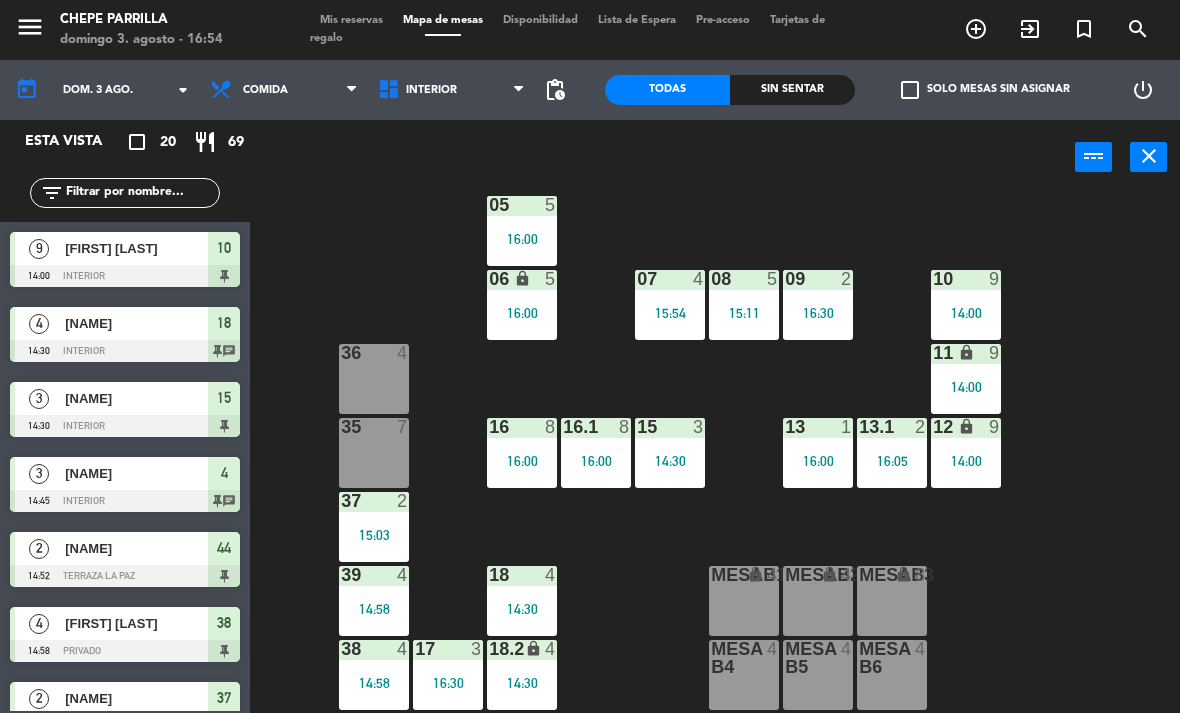 click on "02  3   16:10  4  3   14:45  01  2   16:23  05  5   16:00  06 lock  5   16:00  07  4   15:54  09  2   16:30  10  9   14:00  08  5   15:11  11 lock  9   14:00  36  4  16  8   16:00  15  3   14:30  13  1   16:00  12 lock  9   14:00  16.1  8   16:00  13.1  2   16:05  35  7  37  2   15:03  18  4   14:30  MesaB1 lock  4  MESAB2 lock  4  MESAB3 lock  8  39  4   14:58  18.2 lock  4   14:30  17  3   16:30  MESA B4  4  MESA B5  4  MESA B6  4  38  4   14:58" 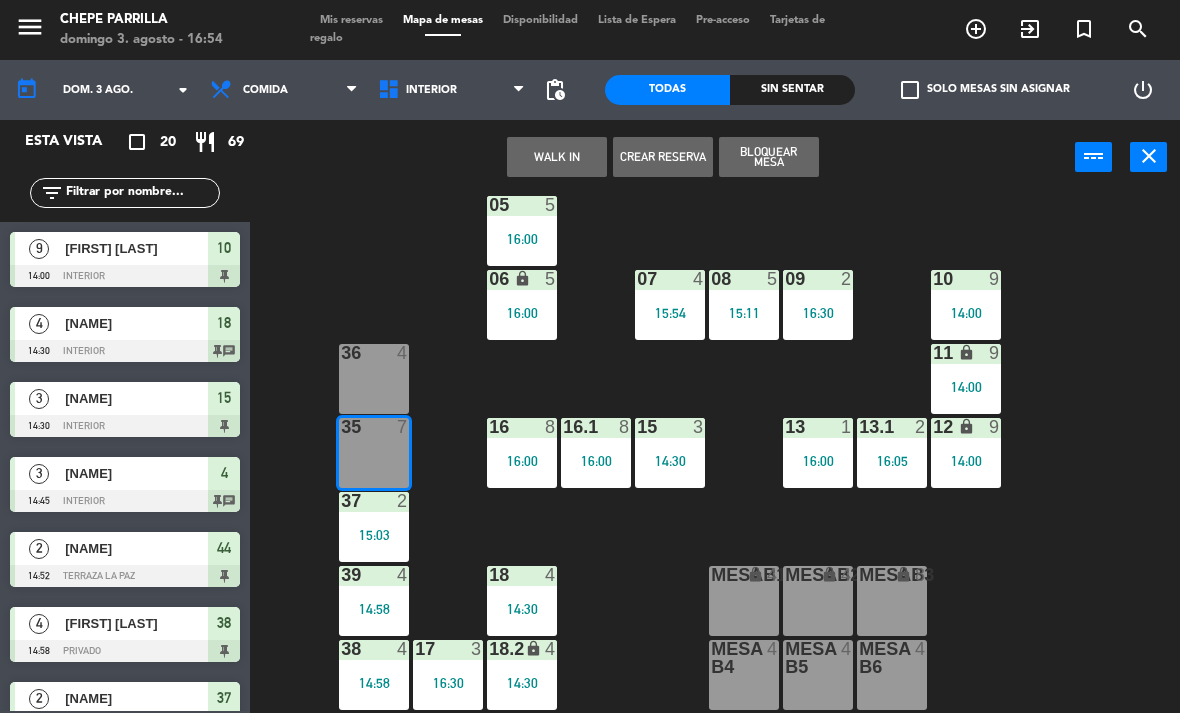click on "WALK IN" at bounding box center (557, 157) 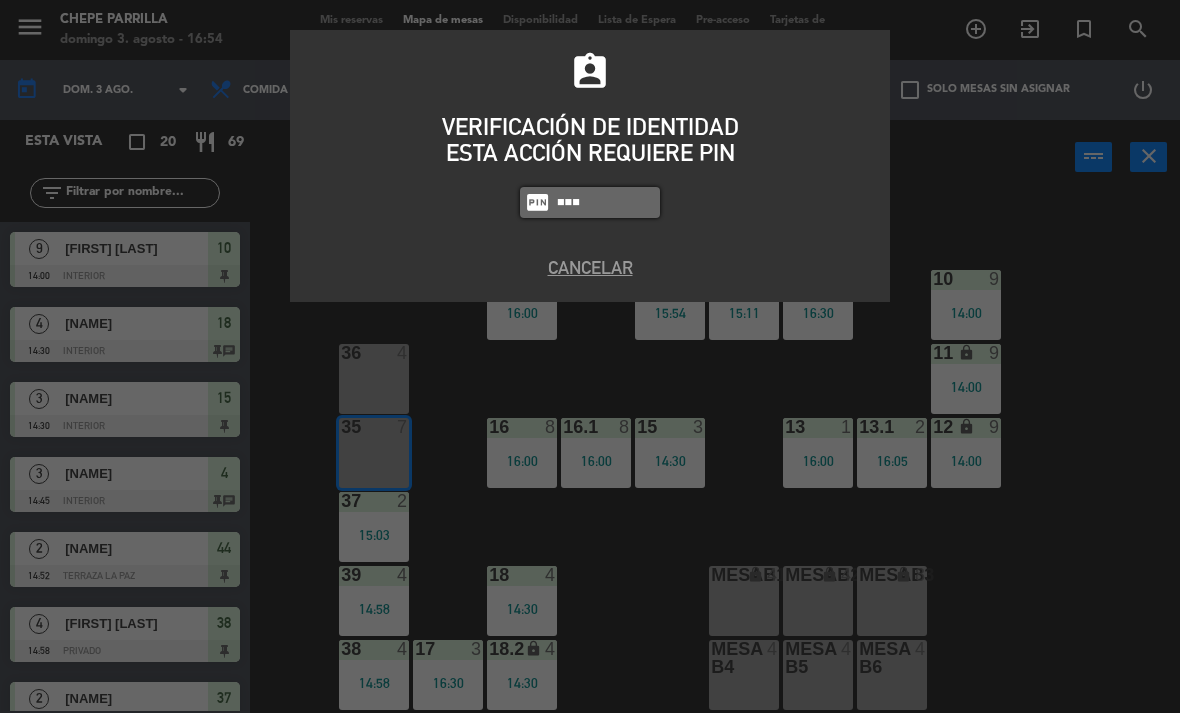 type on "9567" 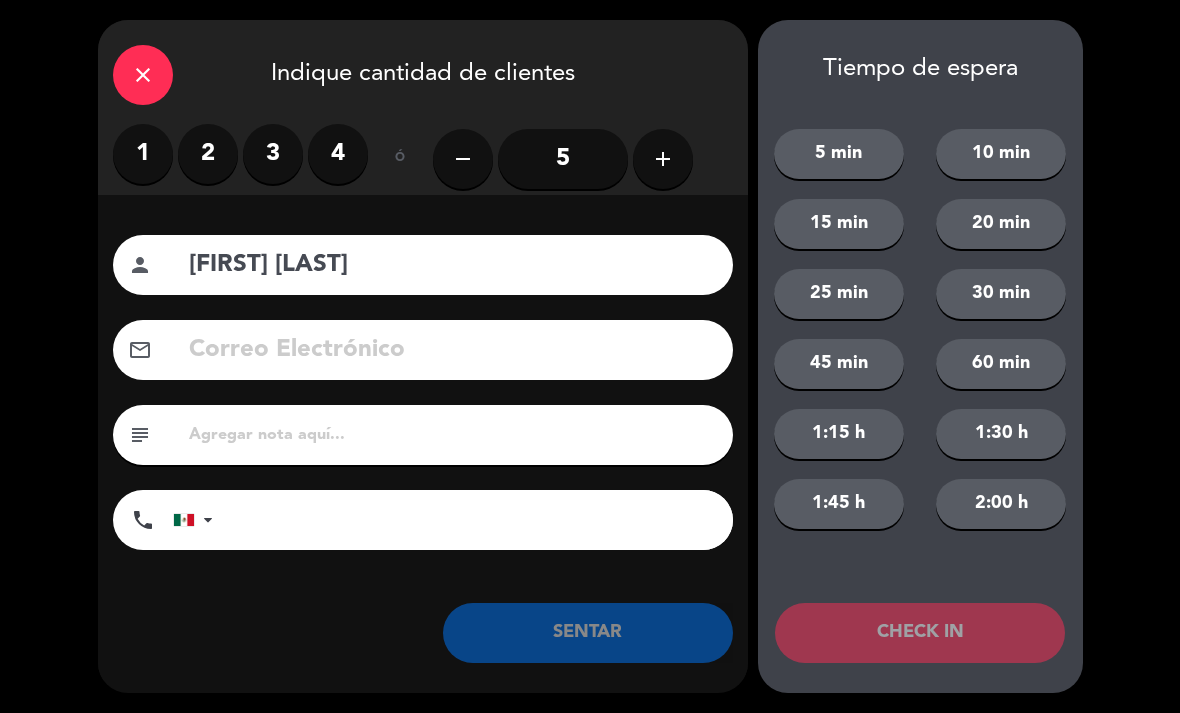 type on "[FIRST] [LAST]" 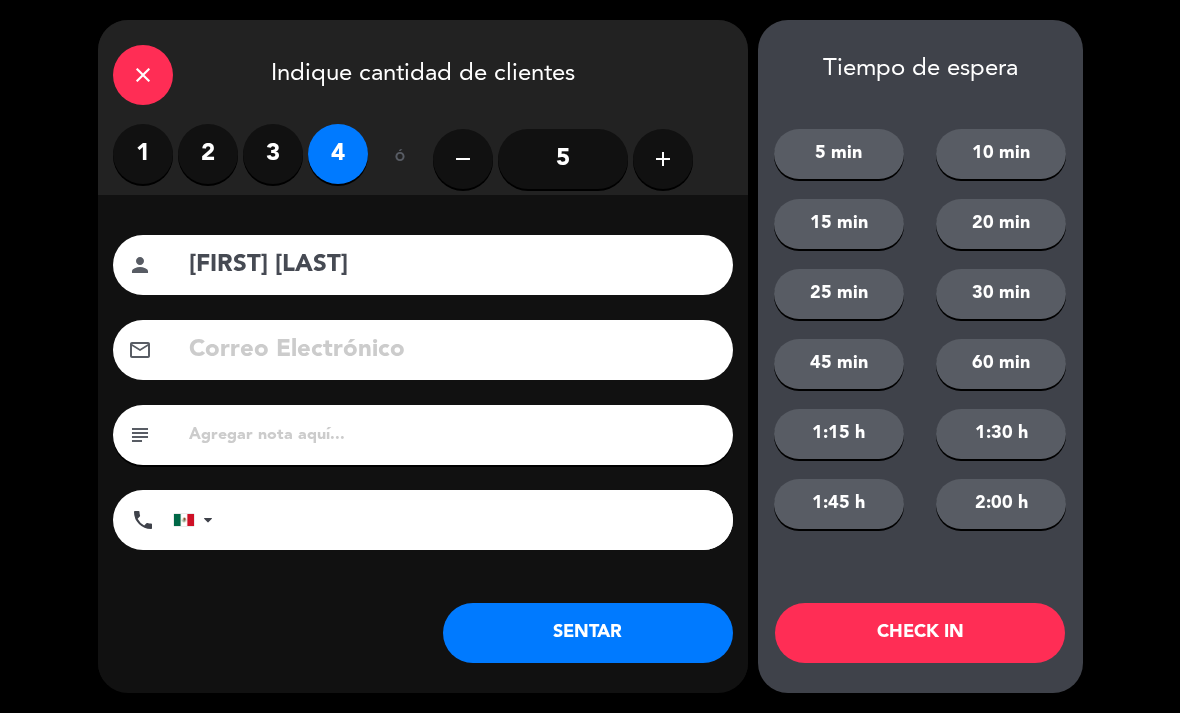 click on "close   Indique cantidad de clientes   1   2   3   4   ó  remove 5 add Nombre del cliente person [NAME] Correo Electrónico email subject phone United States +1 United Kingdom +44 Peru (Perú) +51 Argentina +54 Brazil (Brasil) +55 Afghanistan (‫افغانستان‬‎) +93 Albania (Shqipëri) +355 Algeria (‫الجزائر‬‎) +213 American Samoa +1684 Andorra +376 Angola +244 Anguilla +1264 Antigua and Barbuda +1268 Argentina +54 Armenia (Հայաստան) +374 Aruba +297 Australia +61 Austria (Österreich) +43 Azerbaijan (Azərbaycan) +994 Bahamas +1242 Bahrain (‫البحرين‬‎) +973 Bangladesh (বাংলাদেশ) +880 Barbados +1246 Belarus (Беларусь) +375 Belgium (België) +32 Belize +501 Benin (Bénin) +229 Bermuda +1441 Bhutan (འབྲུག) +975 Bolivia +591 Bosnia and Herzegovina (Босна и Херцеговина) +387 Botswana +267 Brazil (Brasil) +55 British Indian Ocean Territory +246 British Virgin Islands +1284 Brunei +673 Bulgaria (България) +359" 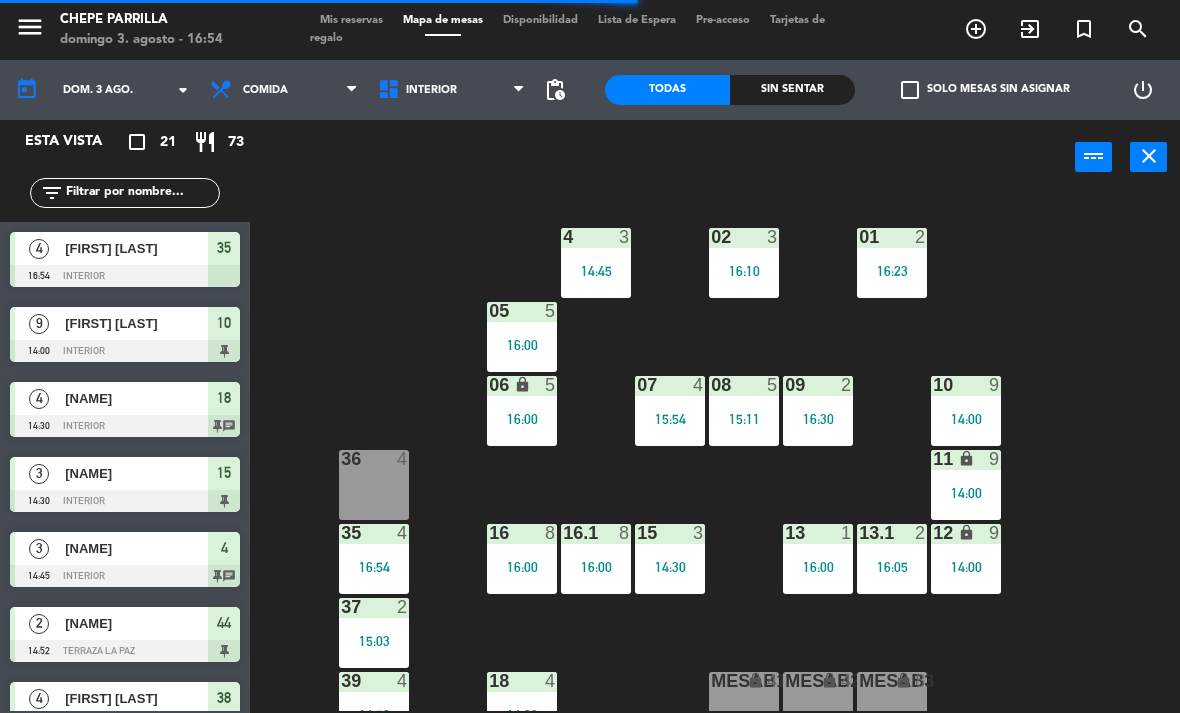scroll, scrollTop: 0, scrollLeft: 0, axis: both 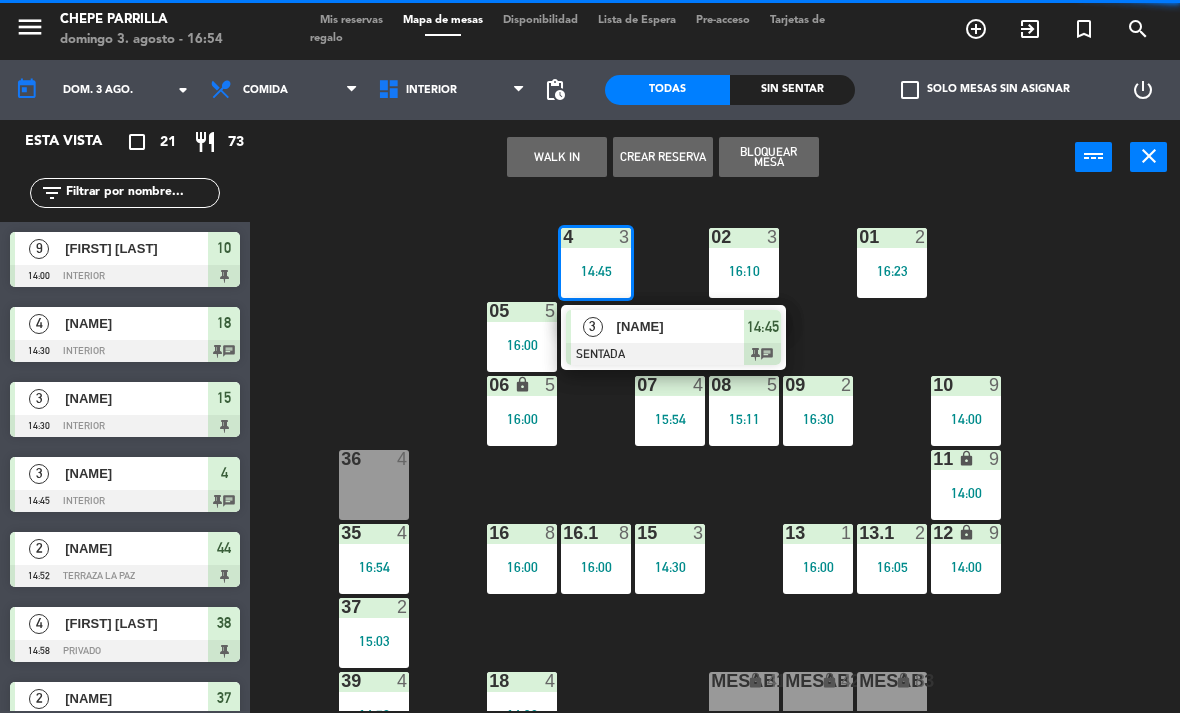 click on "[NAME]" at bounding box center [681, 326] 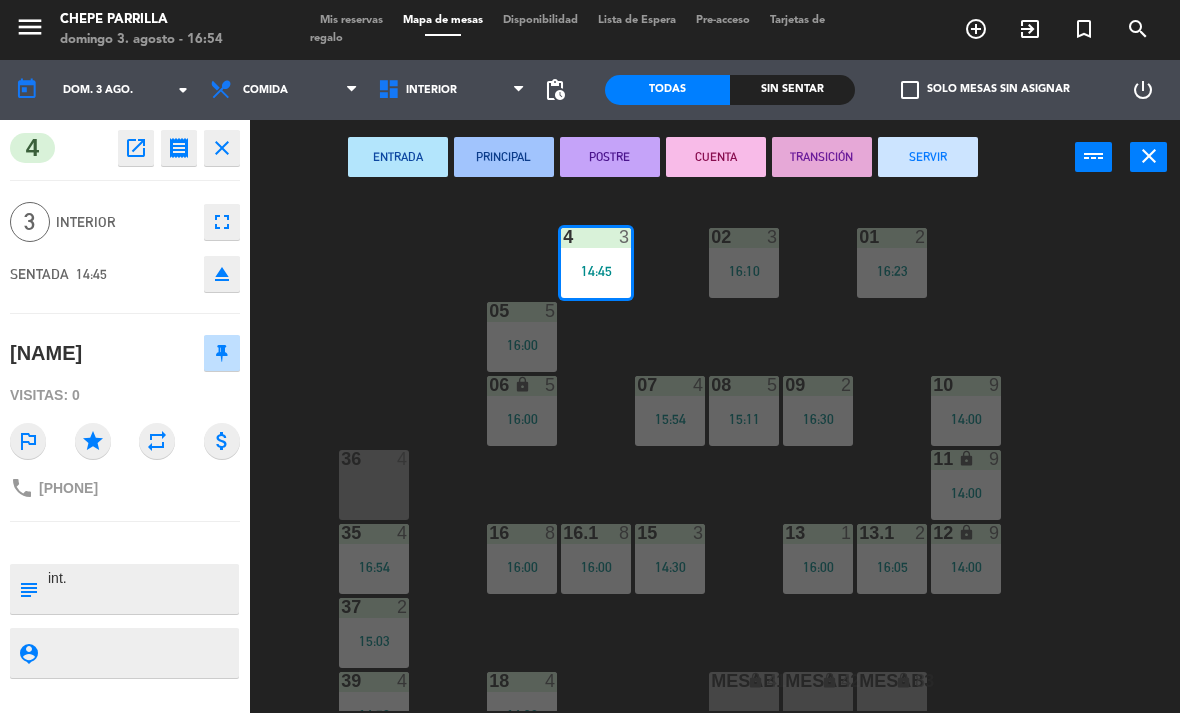 click on "SERVIR" at bounding box center [928, 157] 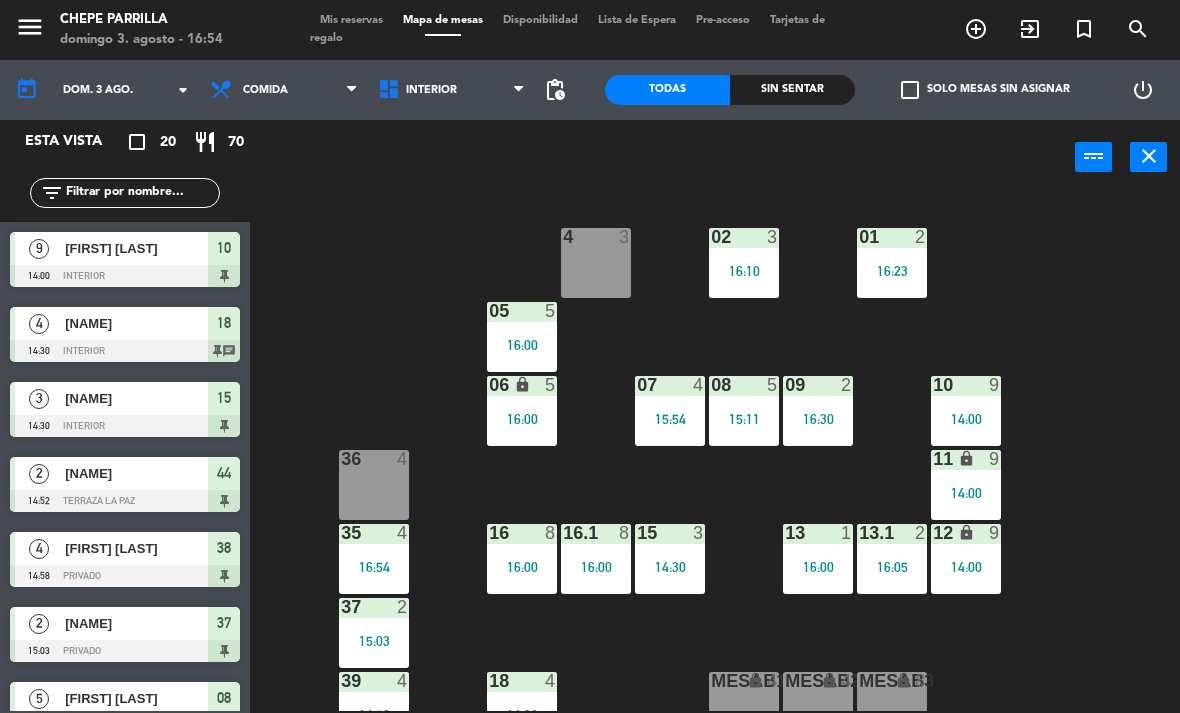 scroll, scrollTop: -1, scrollLeft: 0, axis: vertical 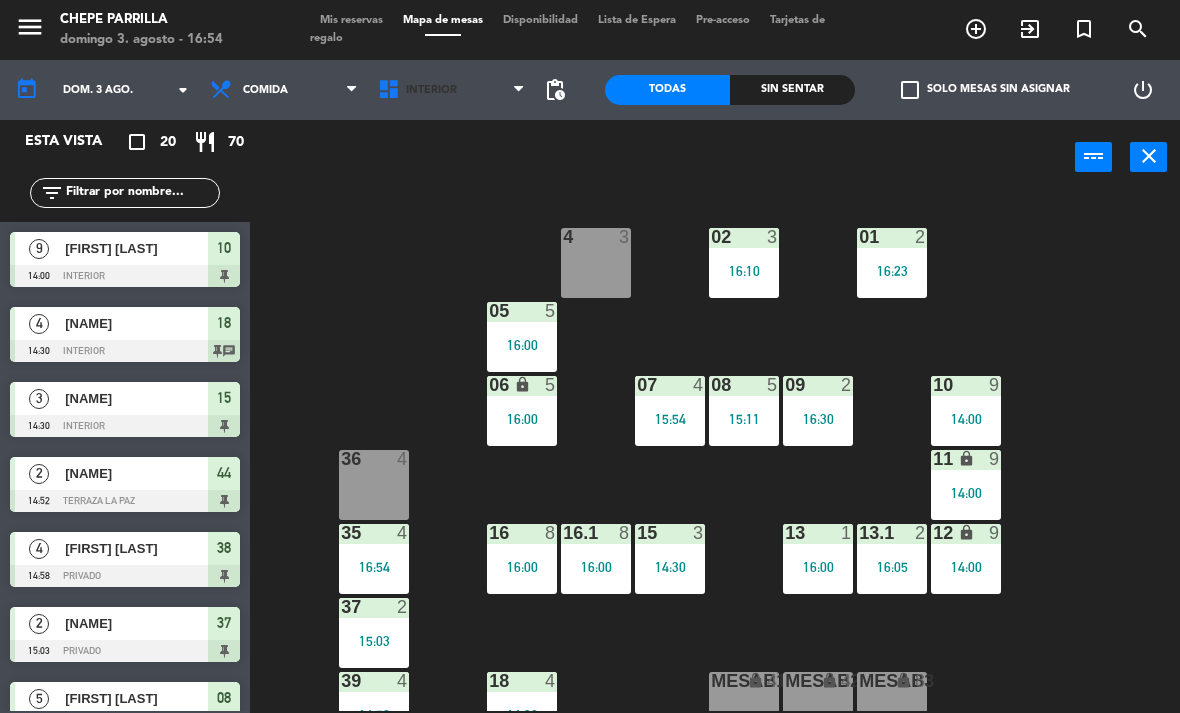 click on "Interior" at bounding box center (431, 90) 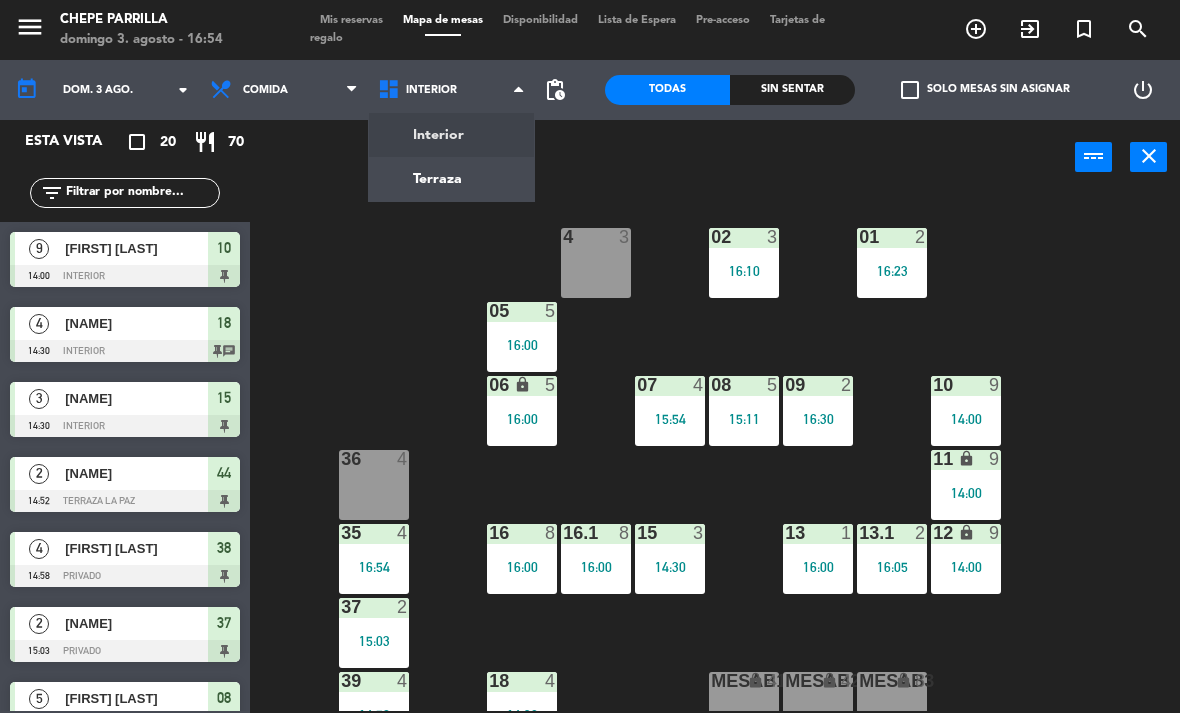 scroll, scrollTop: 0, scrollLeft: 0, axis: both 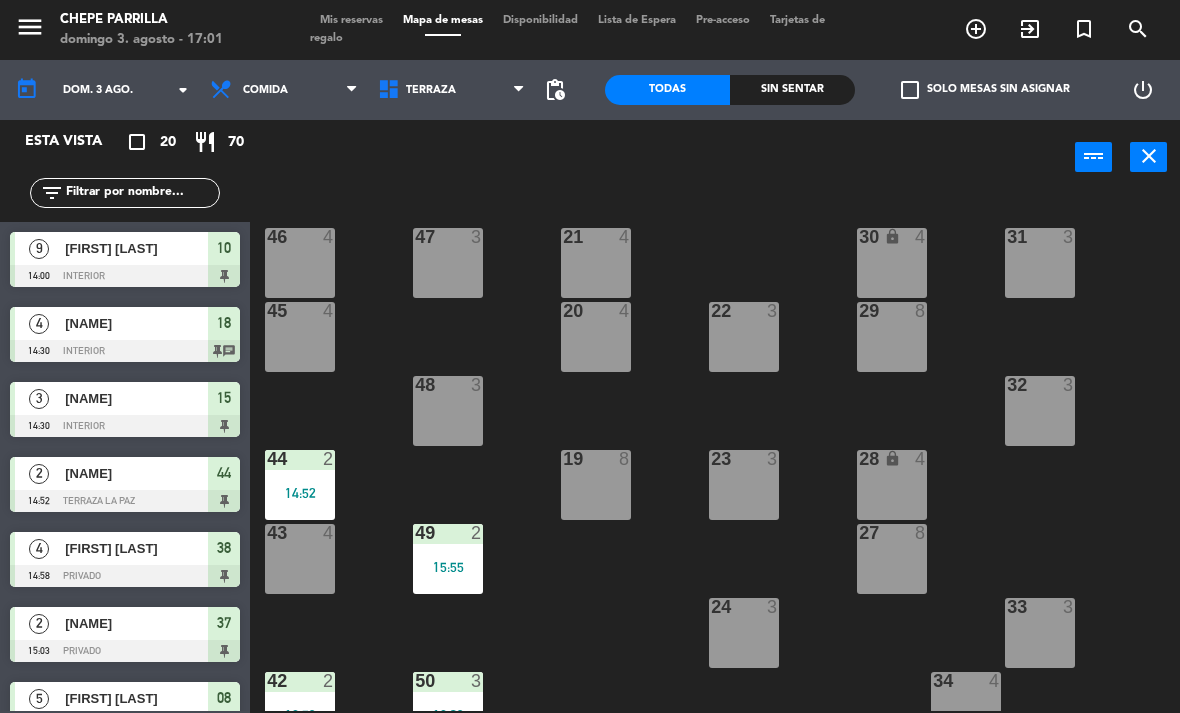click on "Terraza" at bounding box center [431, 90] 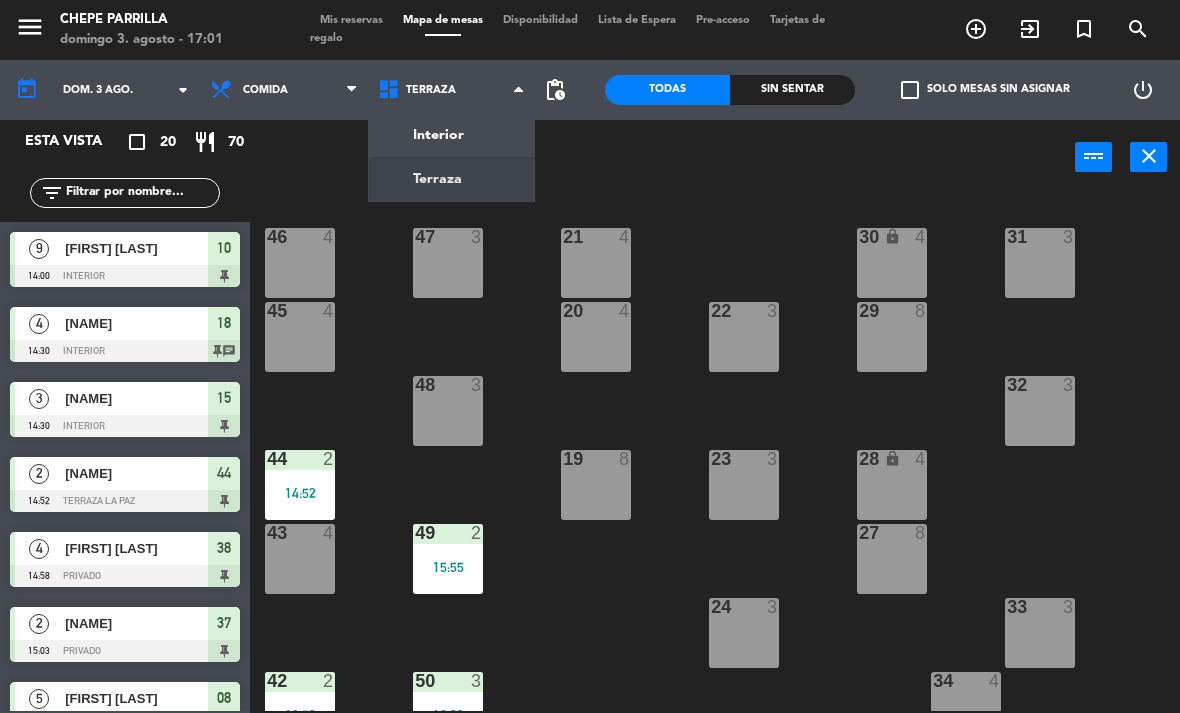 click on "menu  Chepe Parrilla   domingo 3. agosto - 17:01   Mis reservas   Mapa de mesas   Disponibilidad   Lista de Espera   Pre-acceso   Tarjetas de regalo  add_circle_outline exit_to_app turned_in_not search today    dom. 3 ago. arrow_drop_down  Comida  Cena  Comida  Comida  Cena  Interior   Terraza   Terraza   Interior   Terraza  pending_actions  Todas  Sin sentar  check_box_outline_blank   Solo mesas sin asignar   power_settings_new   Esta vista   crop_square  20  restaurant  70 filter_list  9   [NAME]   14:00   Interior  10  4   [NAME]   14:30   Interior  18 chat  3   [NAME]   14:30   Interior  15  2   [NAME]   14:52   Terraza La Paz  44  4   [NAME]   14:58   Privado  38  2   [NAME]   15:03   Privado  37  5   [NAME]   15:11   Interior  08  4   [NAME]   15:54   Interior  07  2   [NAME]   15:55   Terraza La Paz  49  5   [NAME]   16:00   Interior  05 chat  1   [NAME]   16:00   Interior  13  8   [NAME]    16:00   Interior  16" 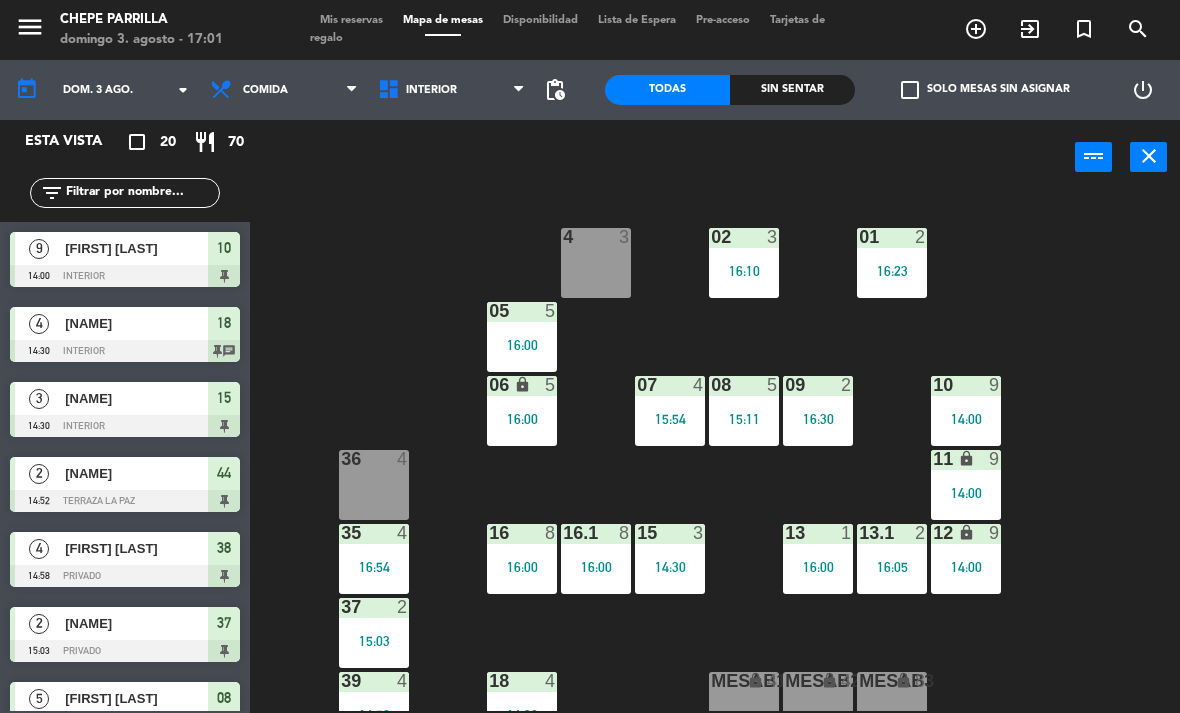 click on "08  5   15:11" at bounding box center (744, 411) 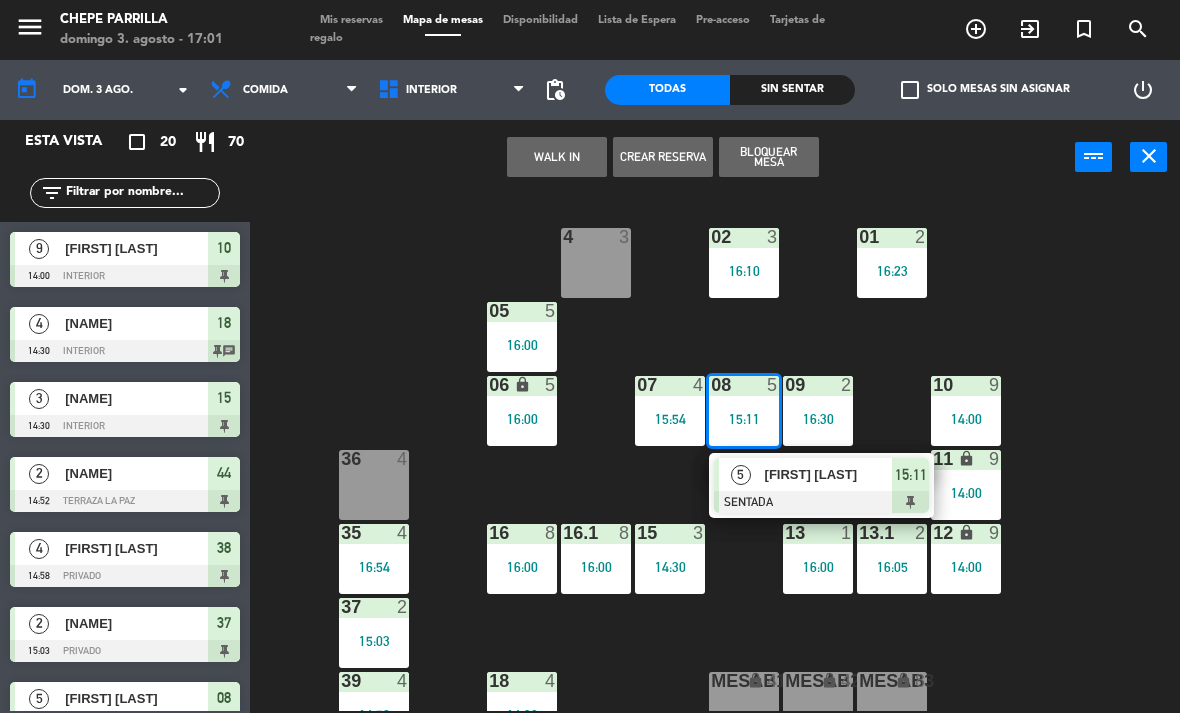 click on "[FIRST] [LAST]" at bounding box center [829, 474] 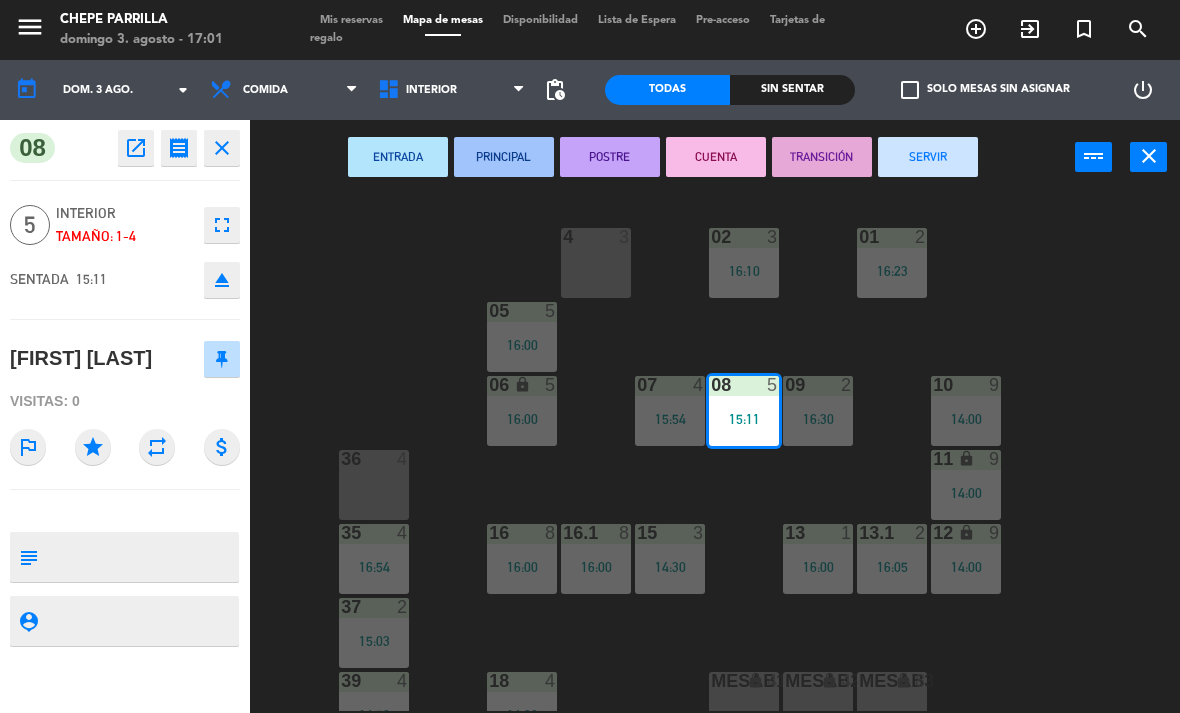 click on "SERVIR" at bounding box center (928, 157) 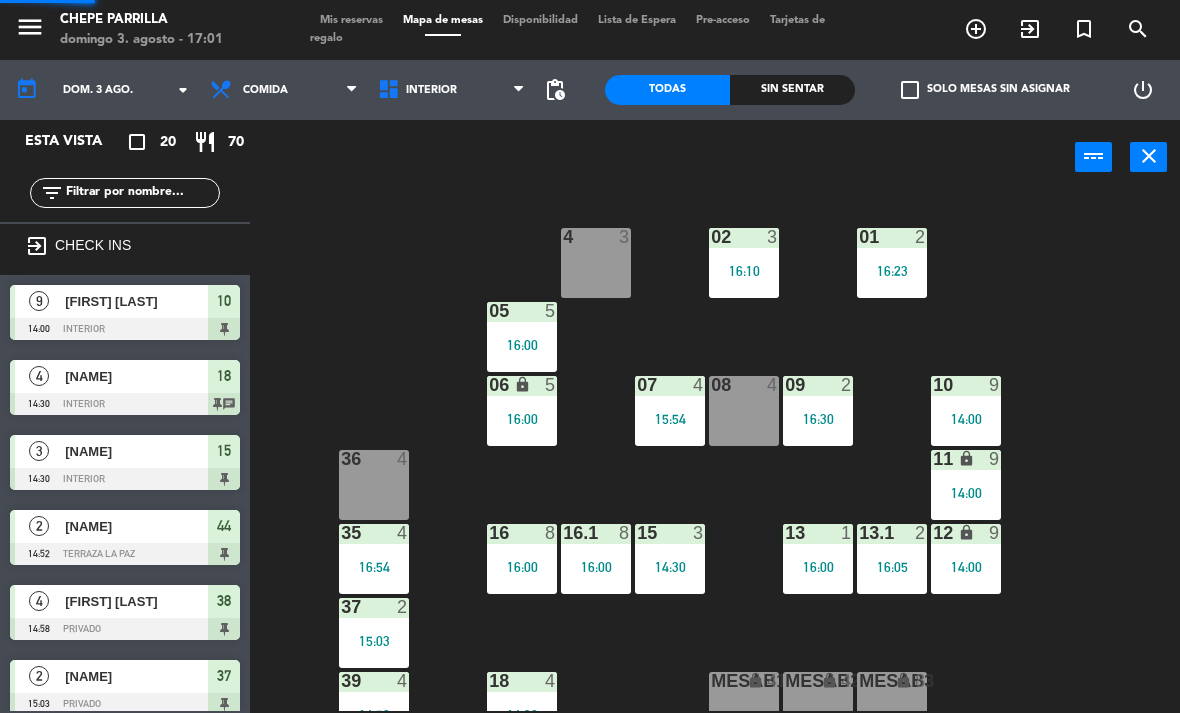 scroll, scrollTop: 0, scrollLeft: 0, axis: both 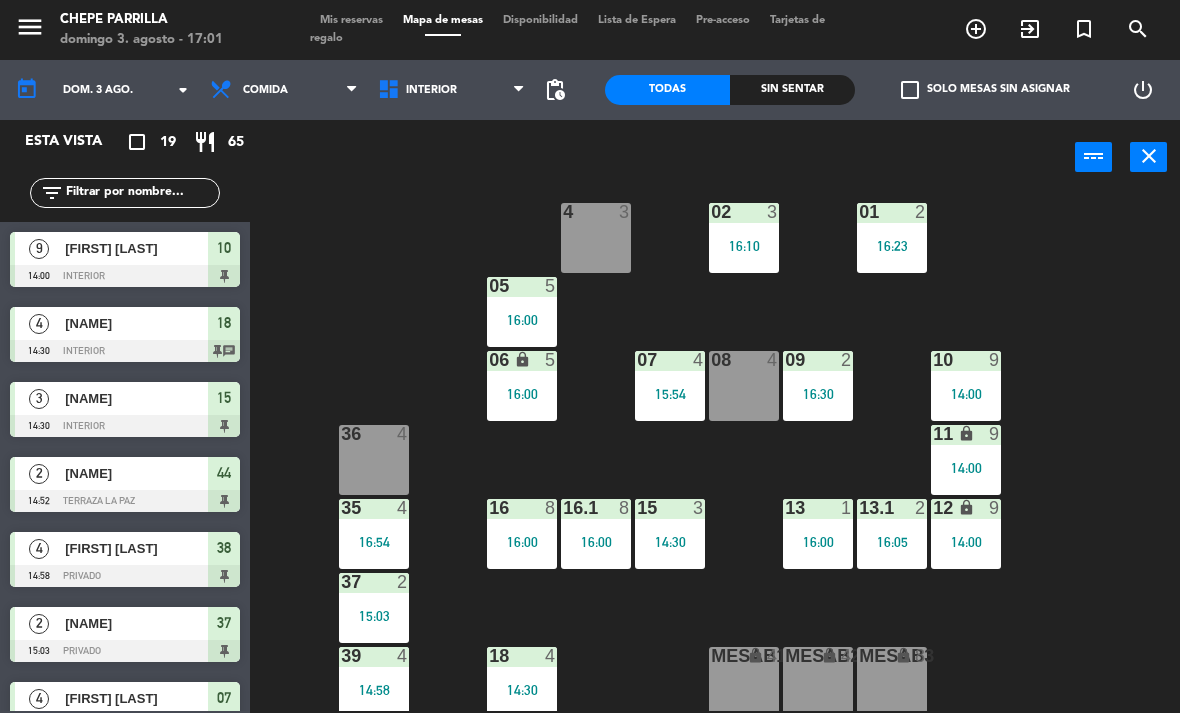 click on "16:00" at bounding box center (522, 320) 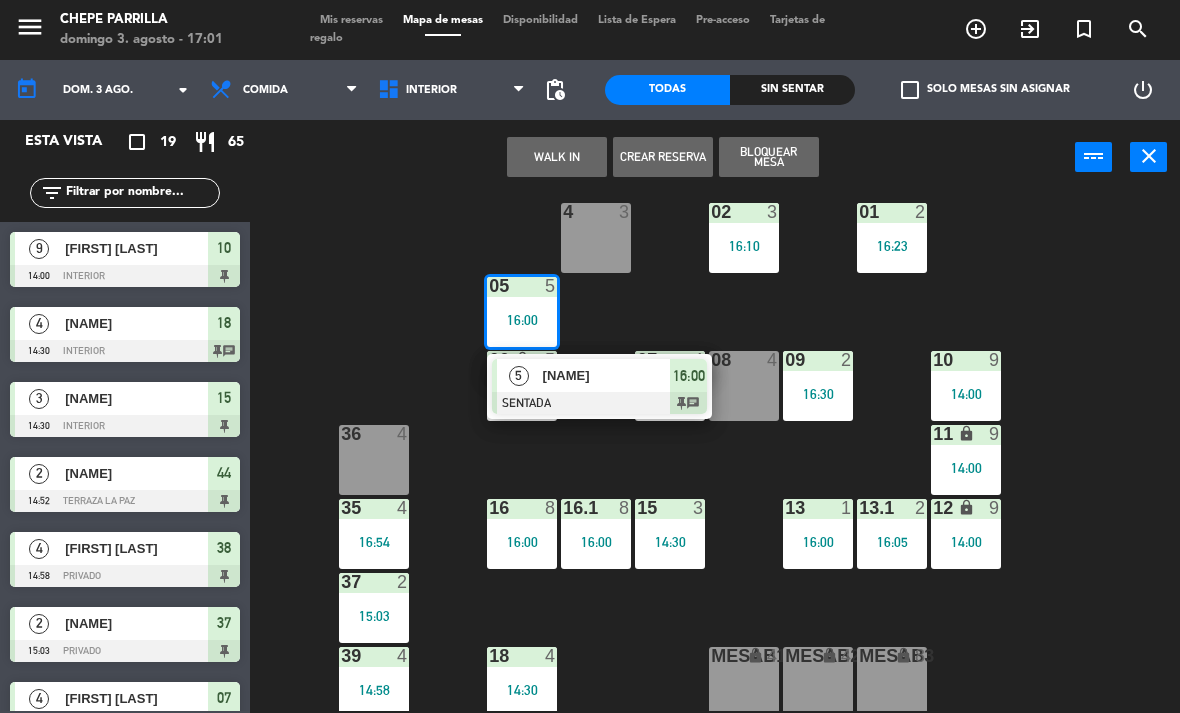 click on "[FIRST] [LAST]   SENTADA  16:00 chat 06 lock  5   16:00  07  4   15:54  09  2   16:30  10  9   14:00  08  4  11 lock  9   14:00  36  4  16  8   16:00  15  3   14:30  13  1   16:00  12 lock  9   14:00  16.1  8   16:00  13.1  2   16:05  35  4   16:54  37  2   15:03  18  4   14:30  MesaB1 lock  4  MESAB2 lock  4  MESAB3 lock  8  39  4   14:58  18.2 lock  4   14:30  17  3   16:30  MESA B4  4  MESA B5  4  MESA B6  4  38  4   14:58" 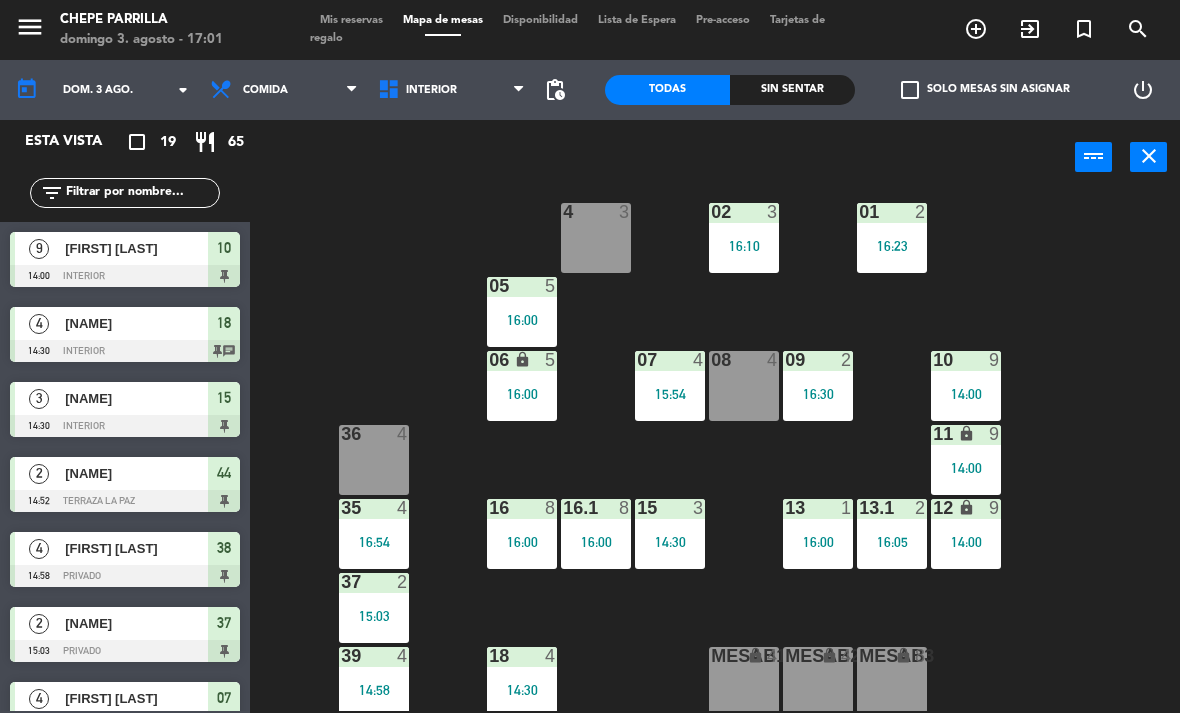 click on "02  3   16:10  4  3   14:45  01  2   16:23  05  5   16:00  06 lock  5   16:00  07  4   15:54  09  2   16:30  10  9   14:00  08  4  11 lock  9   14:00  36  4  16  8   16:00  15  3   14:30  13  1   16:00  12 lock  9   14:00  16.1  8   16:00  13.1  2   16:05  35  4   16:54  37  2   15:03  18  4   14:30  MesaB1 lock  4  MESAB2 lock  4  MESAB3 lock  8  39  4   14:58  18.2 lock  4   14:30  17  3   16:30  MESA B4  4  MESA B5  4  MESA B6  4  38  4   14:58" 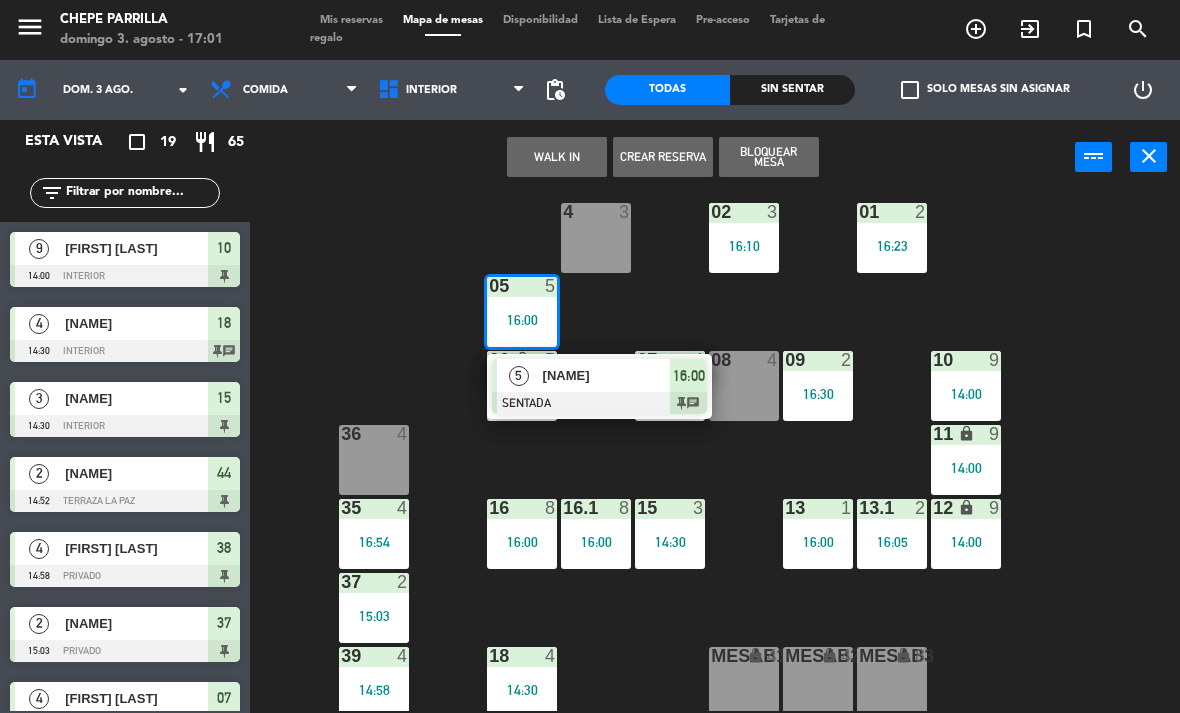 click on "[NAME]" at bounding box center [607, 375] 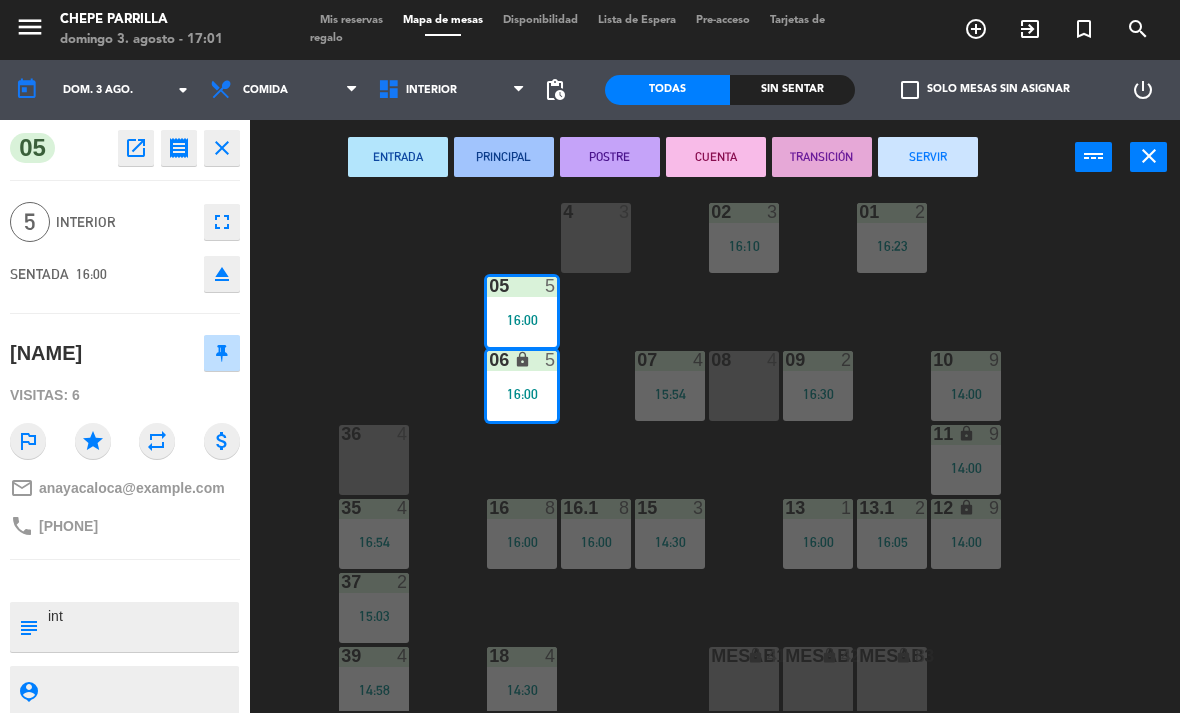click on "SERVIR" at bounding box center (928, 157) 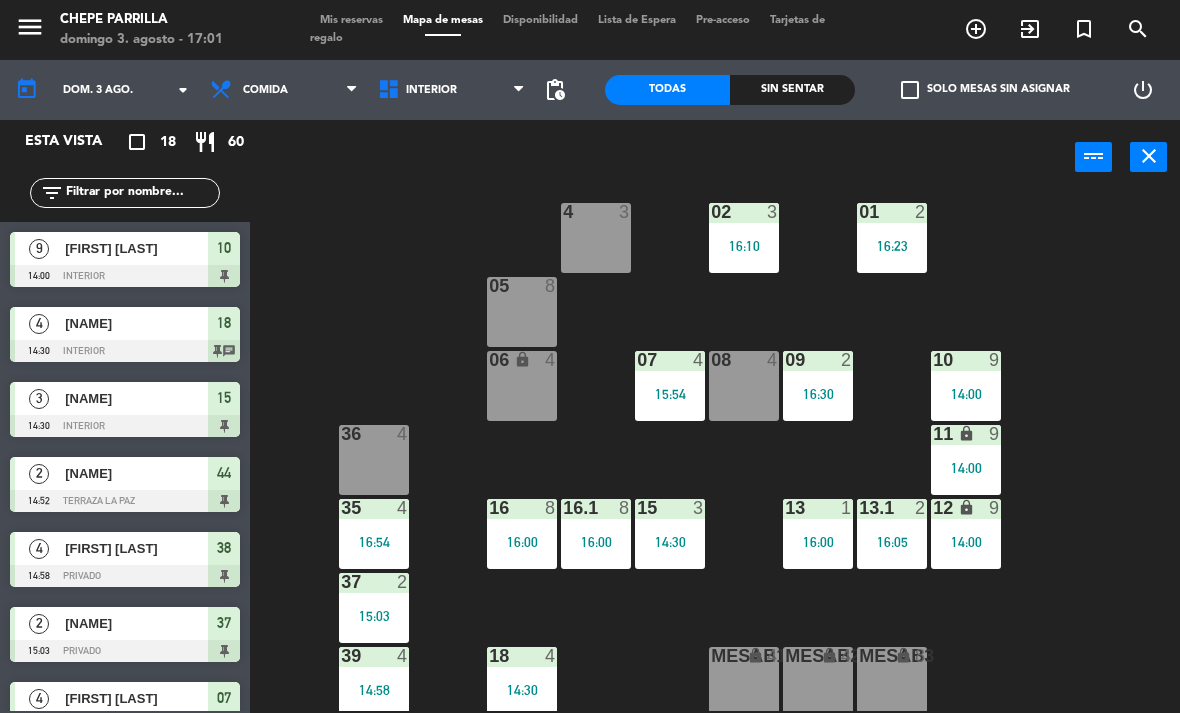 click on "08  4" at bounding box center (744, 386) 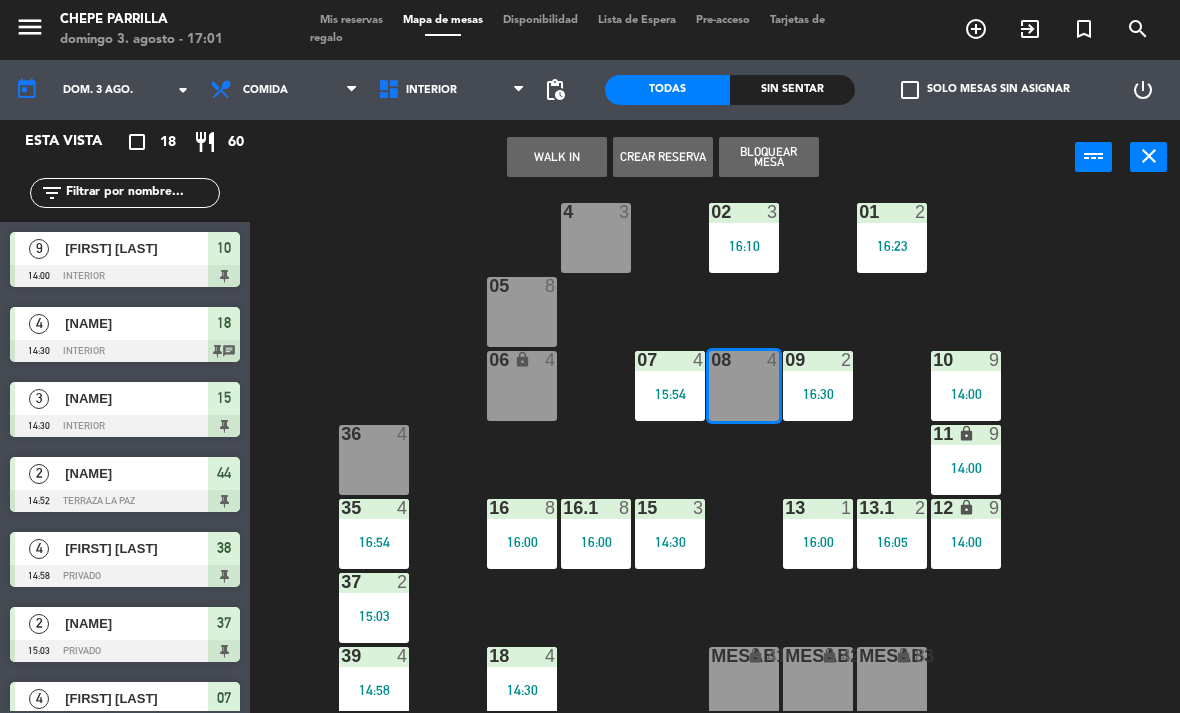 click on "WALK IN" at bounding box center (557, 157) 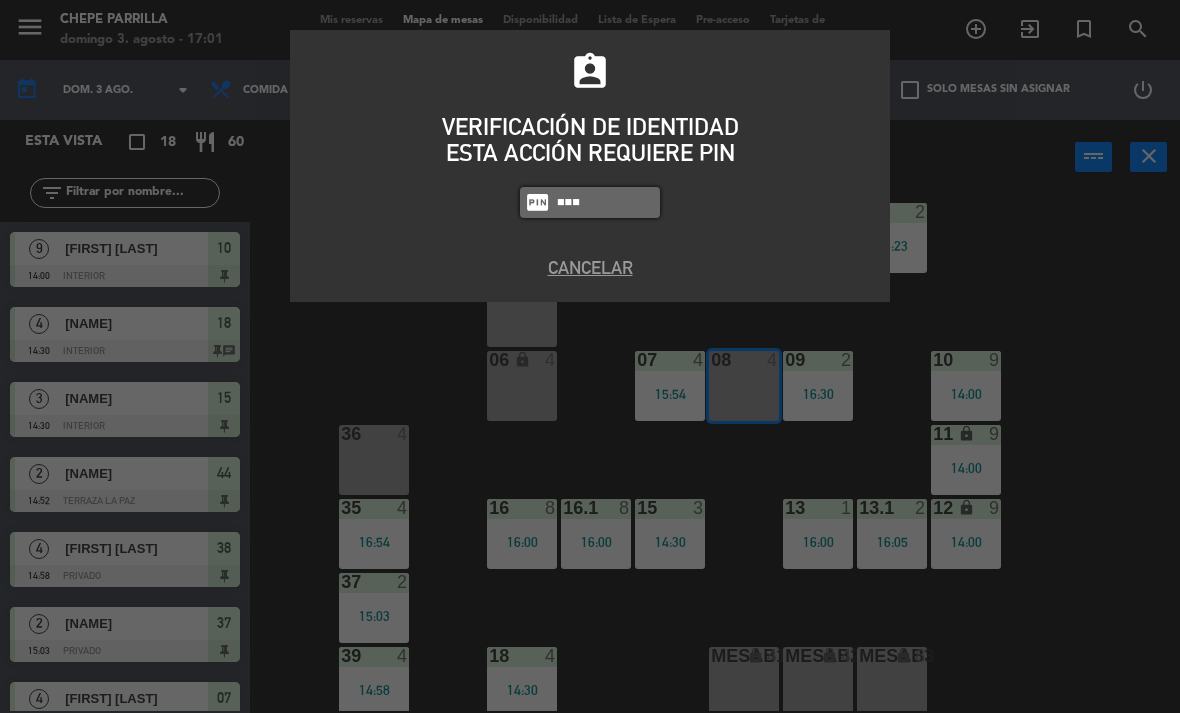 type on "5809" 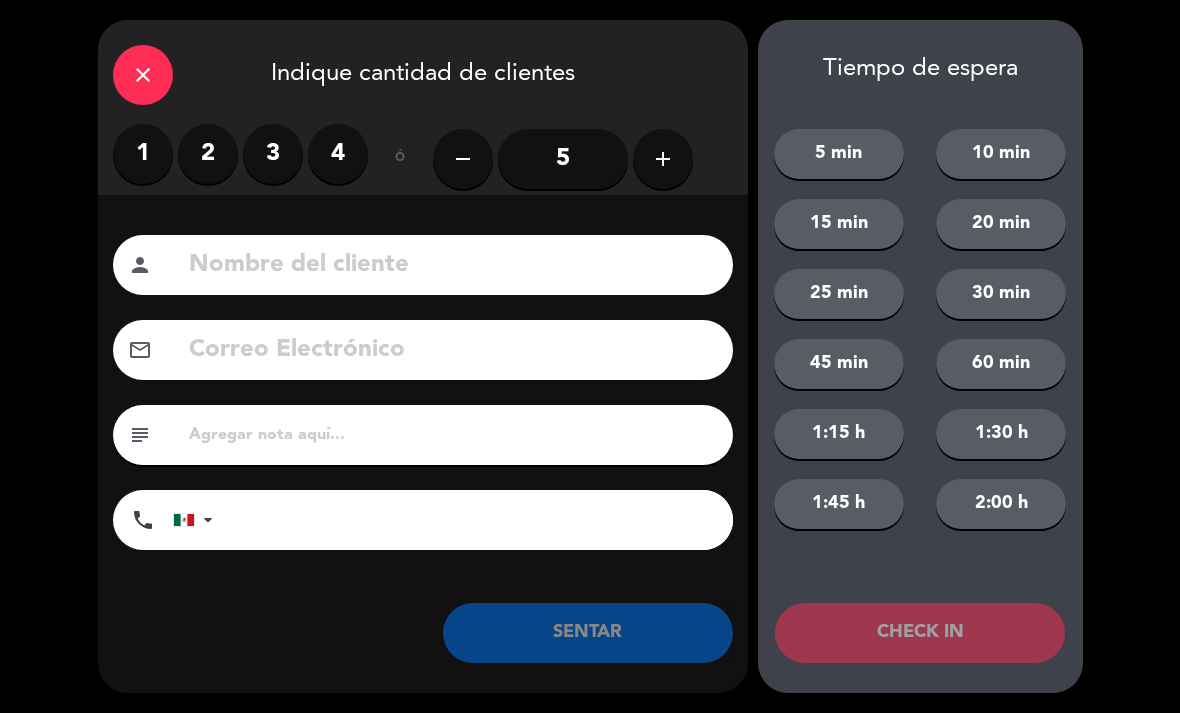 click 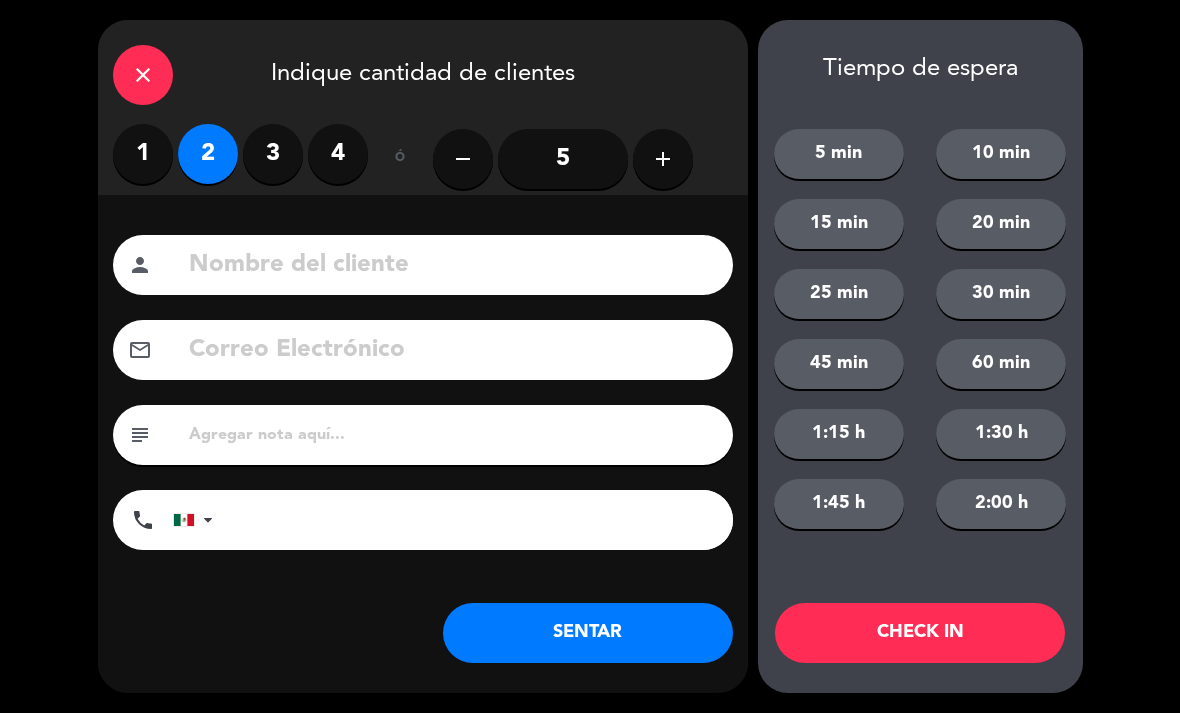 click 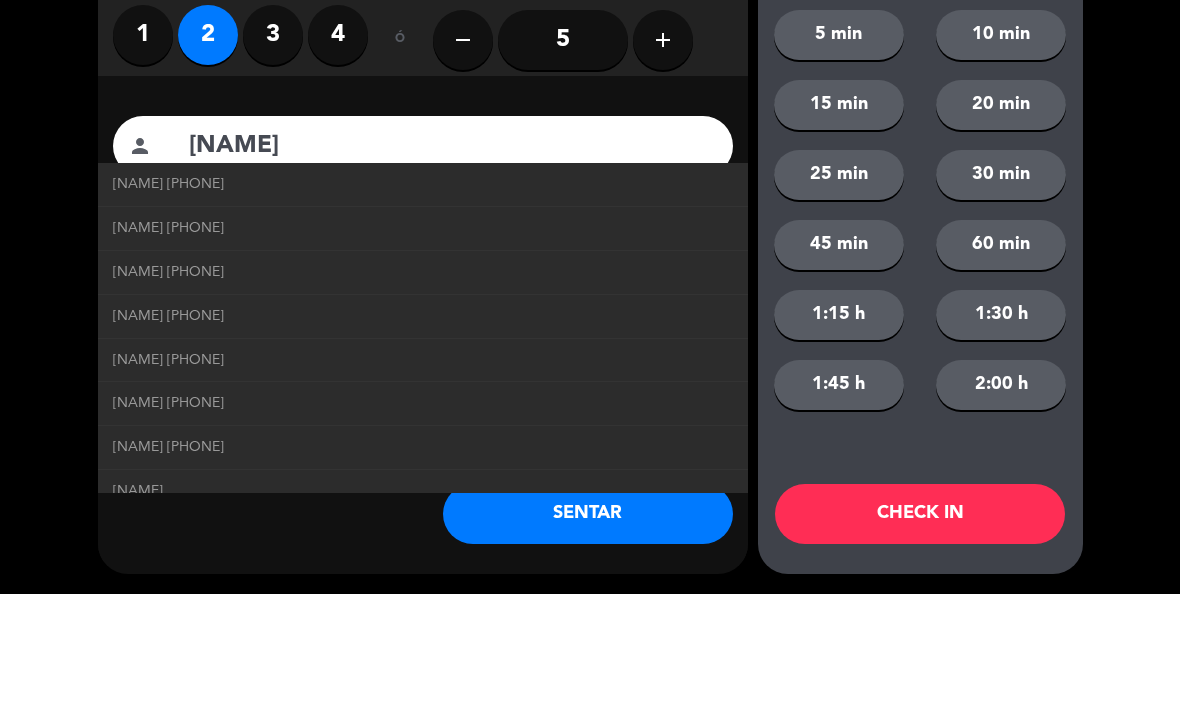 type on "[NAME]" 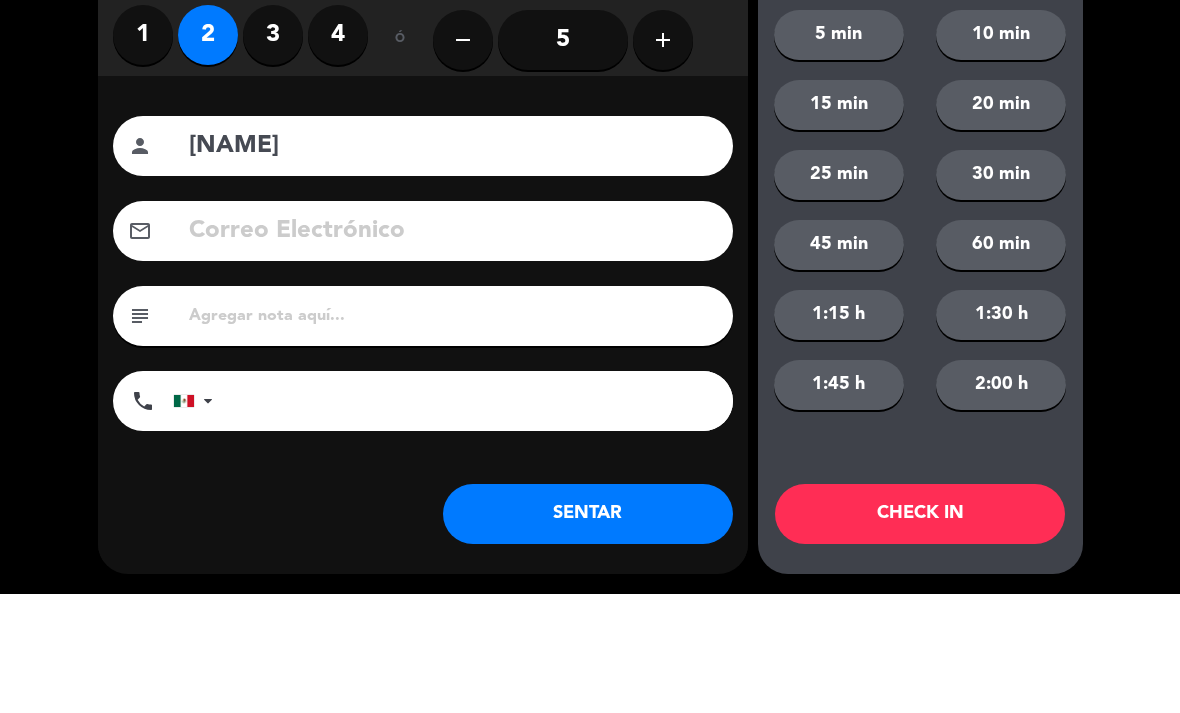 click on "close   Indique cantidad de clientes   1   2   3   4   ó  remove 5 add Nombre del cliente person [NAME] Correo Electrónico email subject phone United States +1 United Kingdom +44 Peru (Perú) +51 Argentina +54 Brazil (Brasil) +55 Afghanistan (‫افغانستان‬‎) +93 Albania (Shqipëri) +355 Algeria (‫الجزائر‬‎) +213 American Samoa +1684 Andorra +376 Angola +244 Anguilla +1264 Antigua and Barbuda +1268 Argentina +54 Armenia (Հայաստան) +374 Aruba +297 Australia +61 Austria (Österreich) +43 Azerbaijan (Azərbaycan) +994 Bahamas +1242 Bahrain (‫البحرين‬‎) +973 Bangladesh (বাংলাদেশ) +880 Barbados +1246 Belarus (Беларусь) +375 Belgium (België) +32 Belize +501 Benin (Bénin) +229 Bermuda +1441 Bhutan (འབྲུག) +975 Bolivia +591 Bosnia and Herzegovina (Босна и Херцеговина) +387 Botswana +267 Brazil (Brasil) +55 British Indian Ocean Territory +246 British Virgin Islands +1284 Brunei +673 +359 Burkina Faso +226 +1" 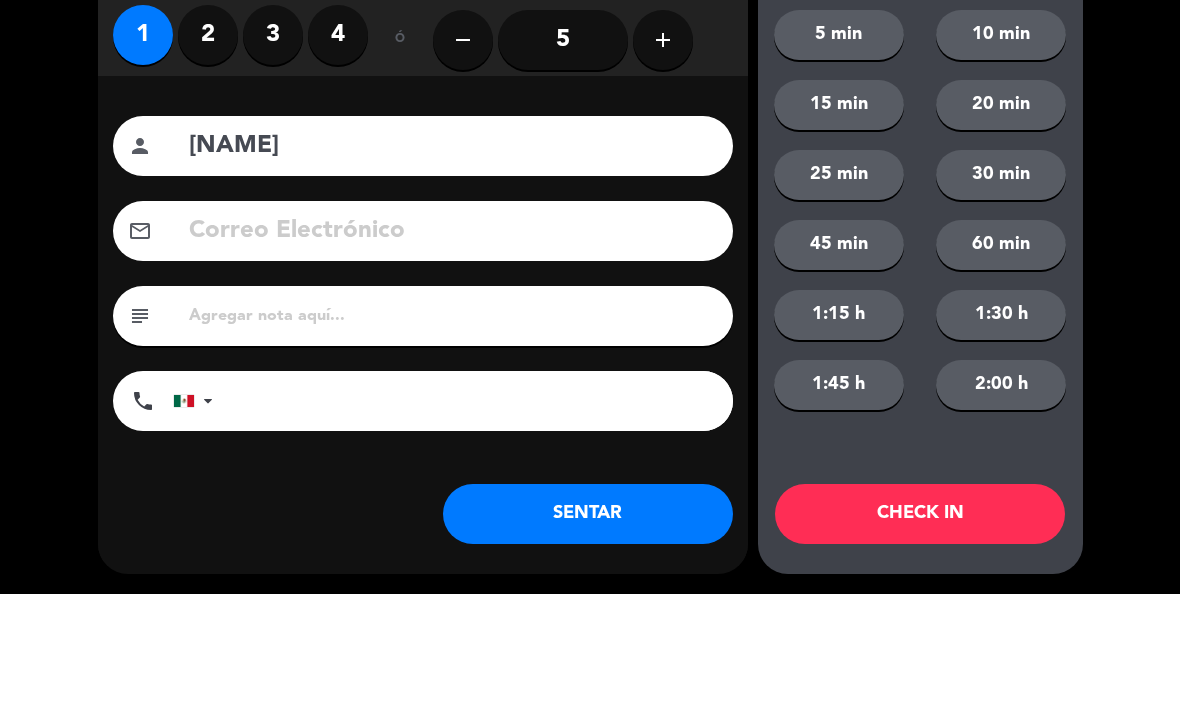 click on "Nombre del cliente person [NAME] Correo Electrónico email subject phone United States +1 United Kingdom +44 Peru (Perú) +51 Argentina +54 Brazil (Brasil) +55 Afghanistan (‫افغانستان‬‎) +93 Albania (Shqipëri) +355 Algeria (‫الجزائر‬‎) +213 American Samoa +1684 Andorra +376 Angola +244 Anguilla +1264 Antigua and Barbuda +1268 Argentina +54 Armenia (Հայաստան) +374 Aruba +297 Australia +61 Austria (Österreich) +43 Azerbaijan (Azərbaycan) +994 Bahamas +1242 Bahrain (‫البحرين‬‎) +973 Bangladesh (বাংলাদেশ) +880 Barbados +1246 Belarus (Беларусь) +375 Belgium (België) +32 Belize +501 Benin (Bénin) +229 Bermuda +1441 Bhutan (འབྲུག) +975 Bolivia +591 Bosnia and Herzegovina (Босна и Херцеговина) +387 Botswana +267 Brazil (Brasil) +55 British Indian Ocean Territory +246 British Virgin Islands +1284 Brunei +673 Bulgaria (България) +359" 